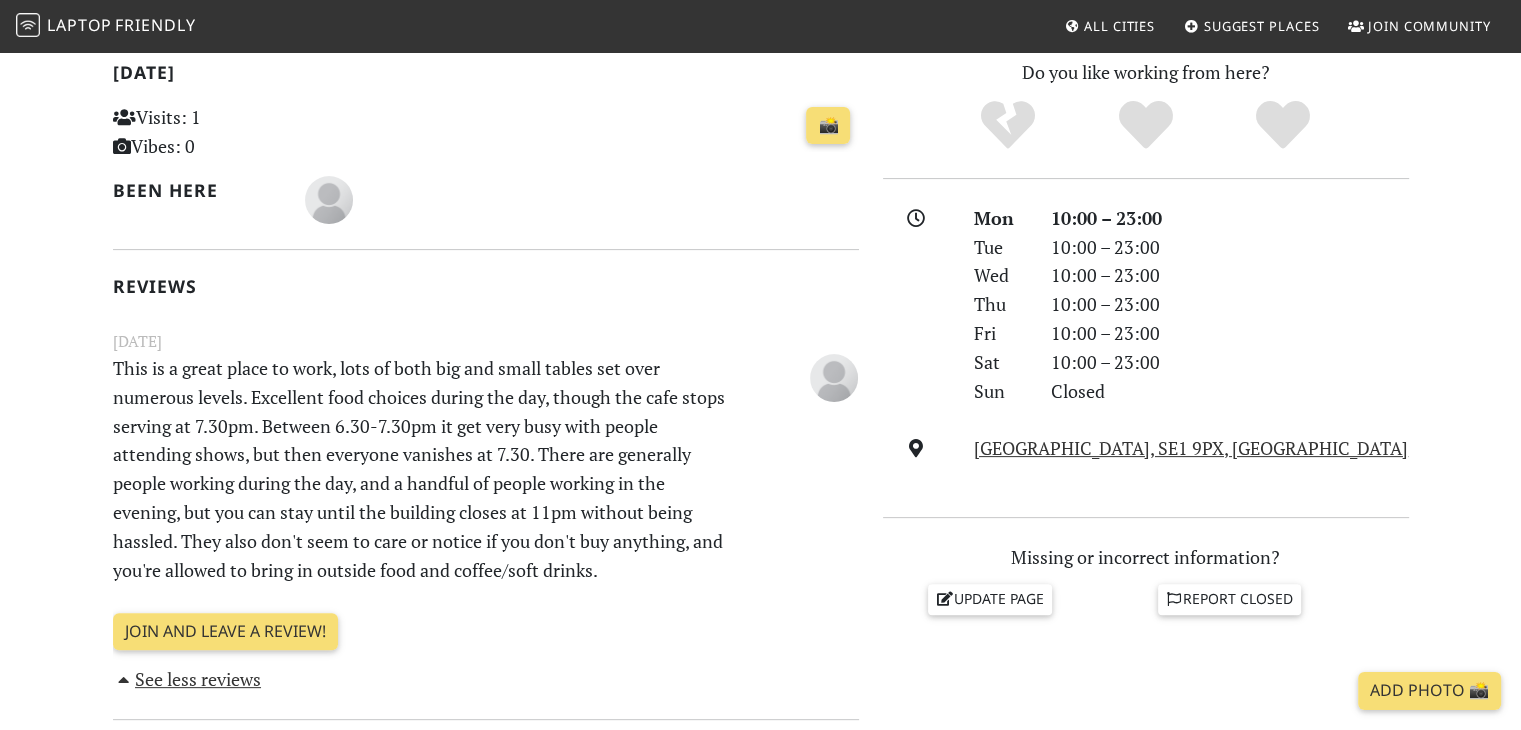 scroll, scrollTop: 455, scrollLeft: 0, axis: vertical 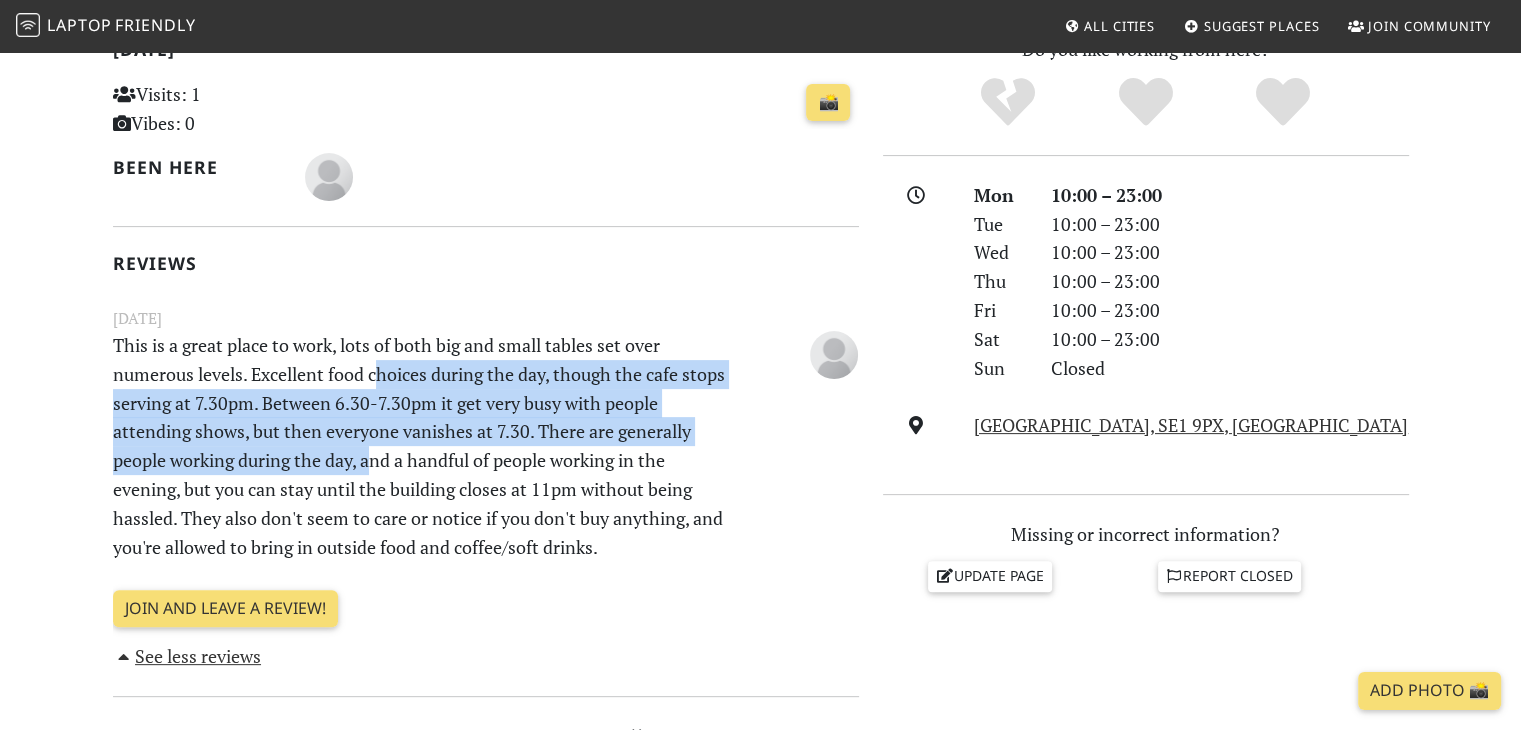 drag, startPoint x: 383, startPoint y: 364, endPoint x: 373, endPoint y: 459, distance: 95.524864 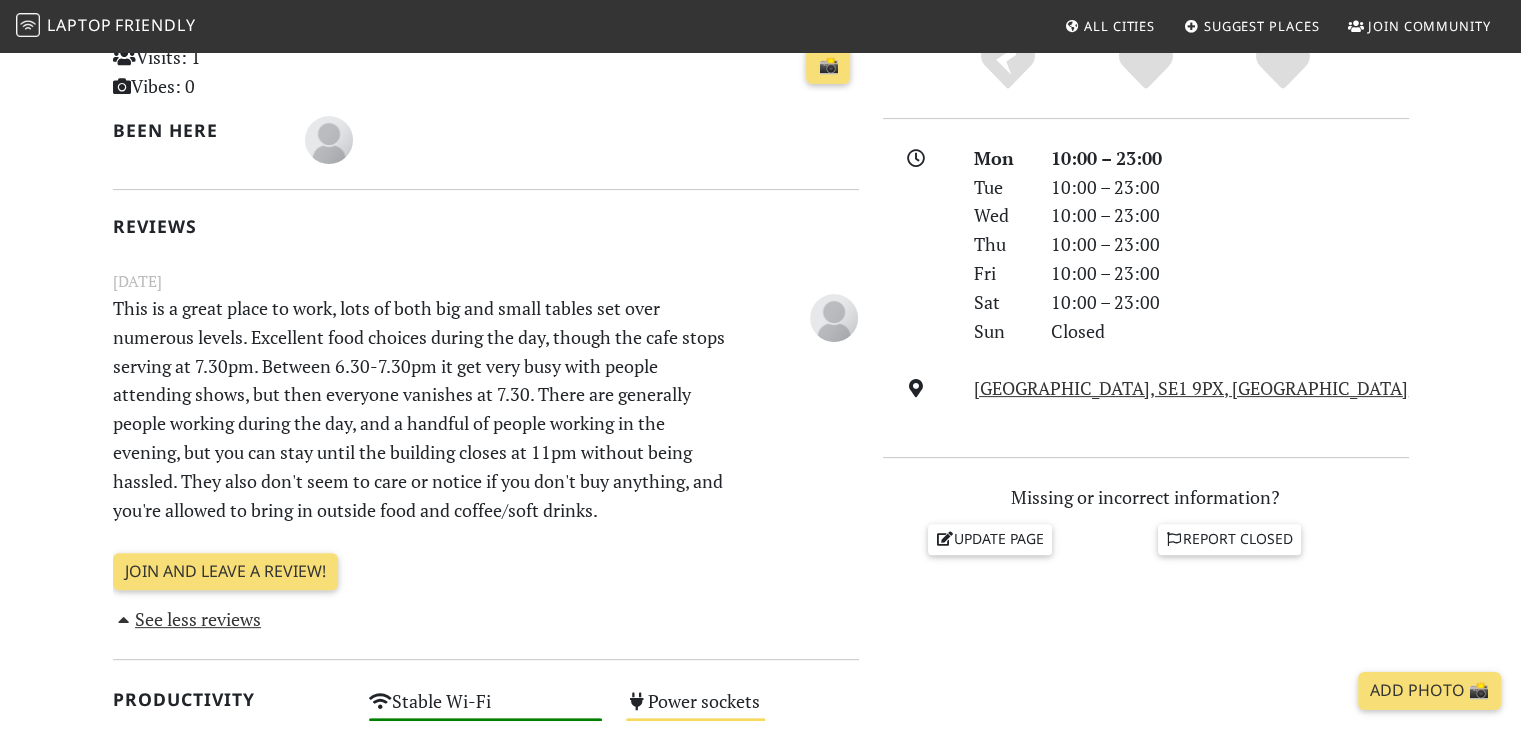 scroll, scrollTop: 494, scrollLeft: 0, axis: vertical 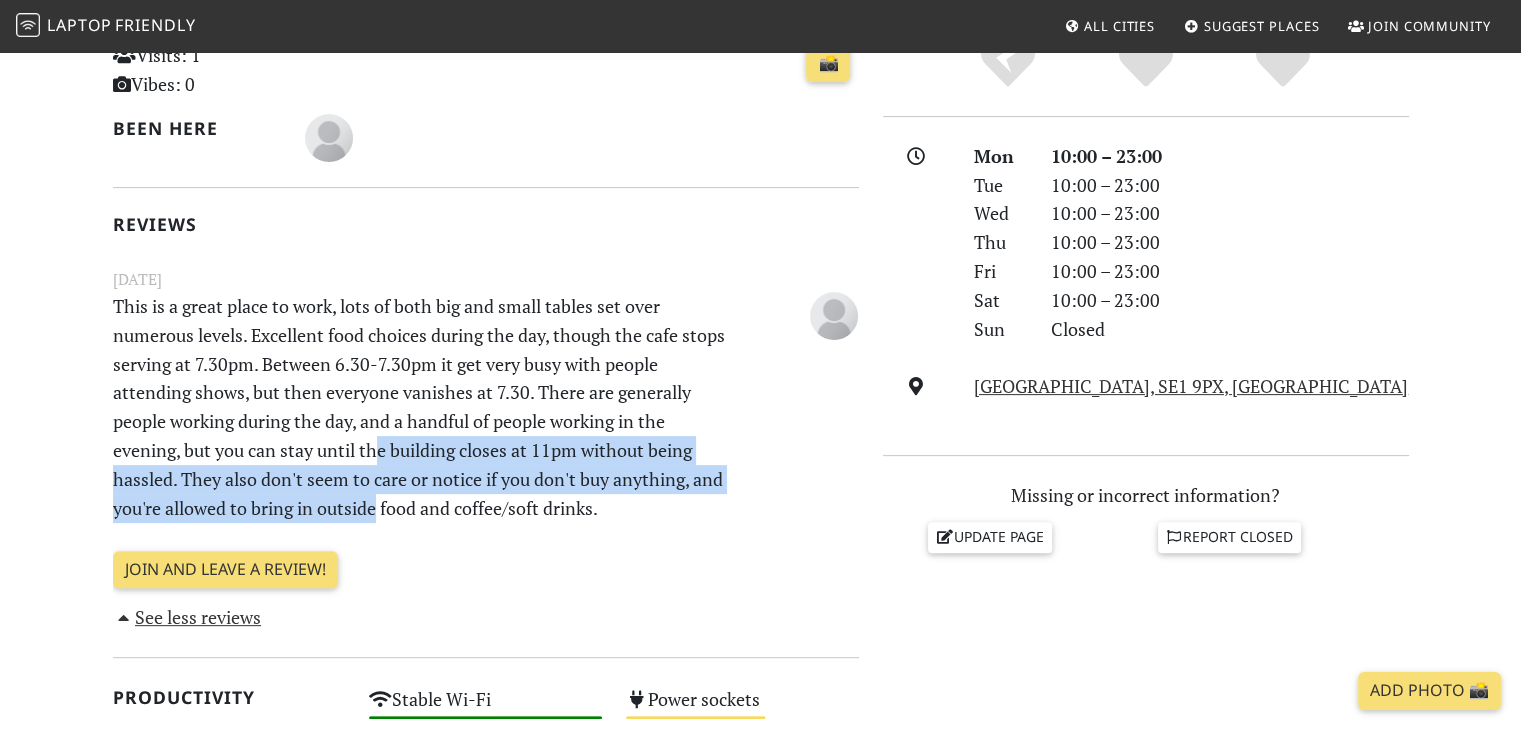 drag, startPoint x: 376, startPoint y: 448, endPoint x: 376, endPoint y: 508, distance: 60 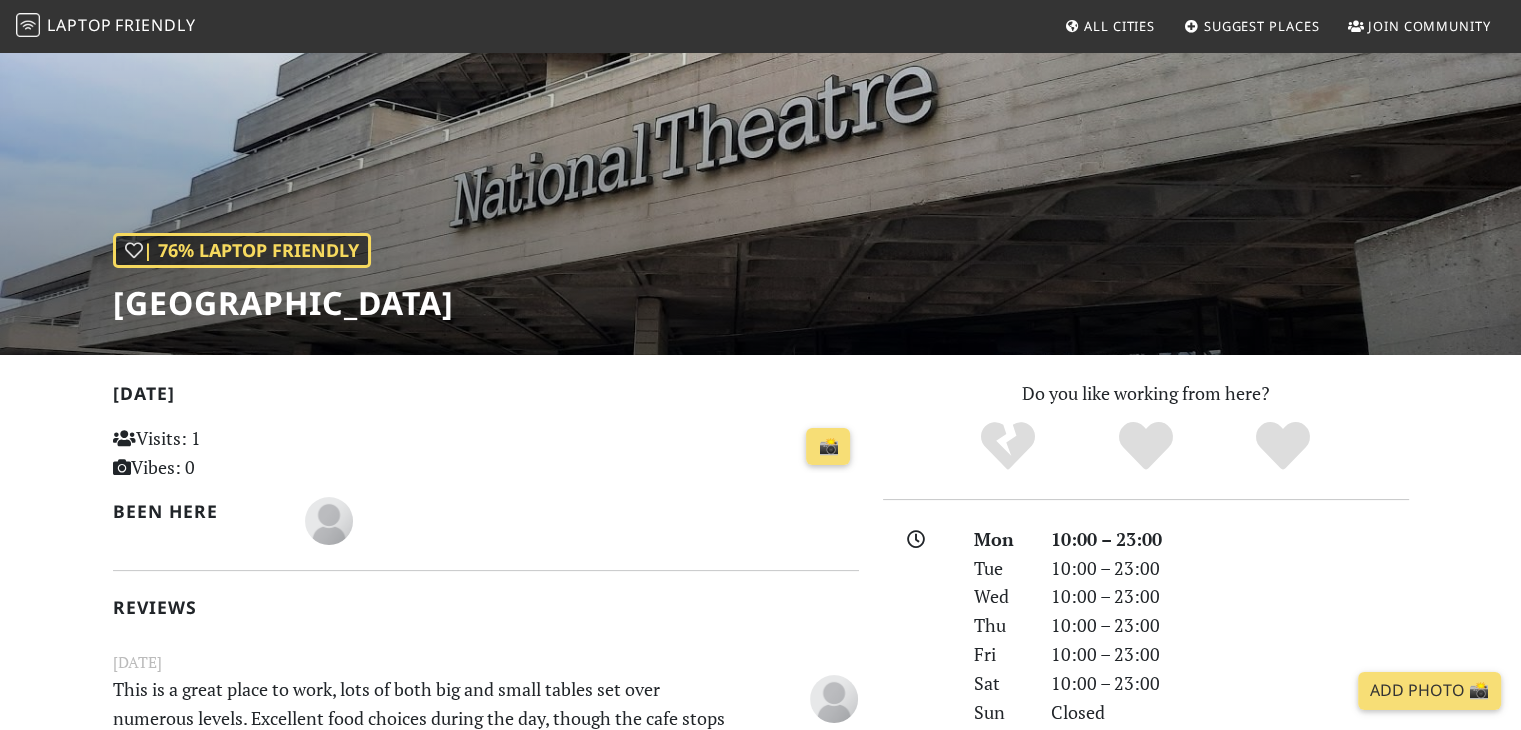 scroll, scrollTop: 122, scrollLeft: 0, axis: vertical 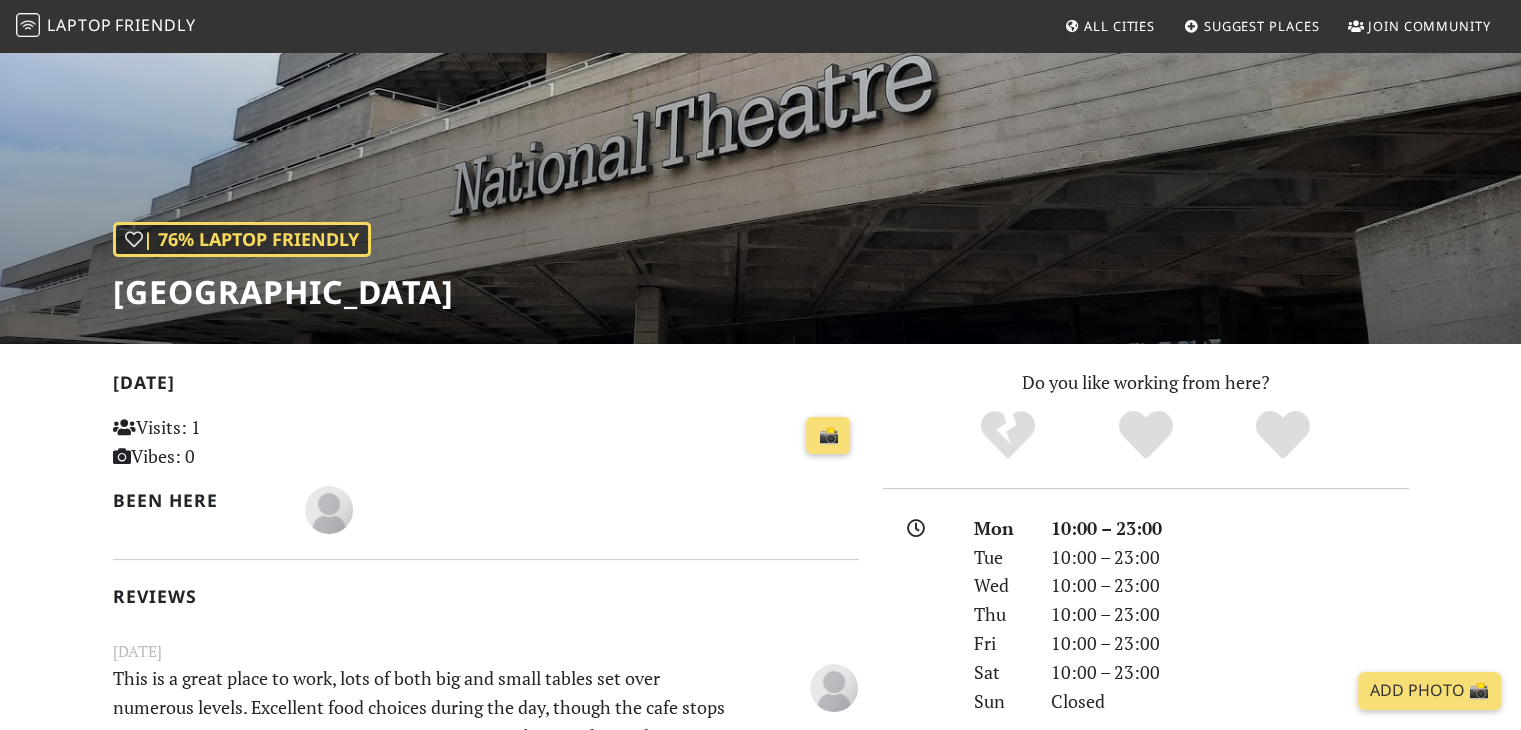 click on "National Theatre" at bounding box center (283, 292) 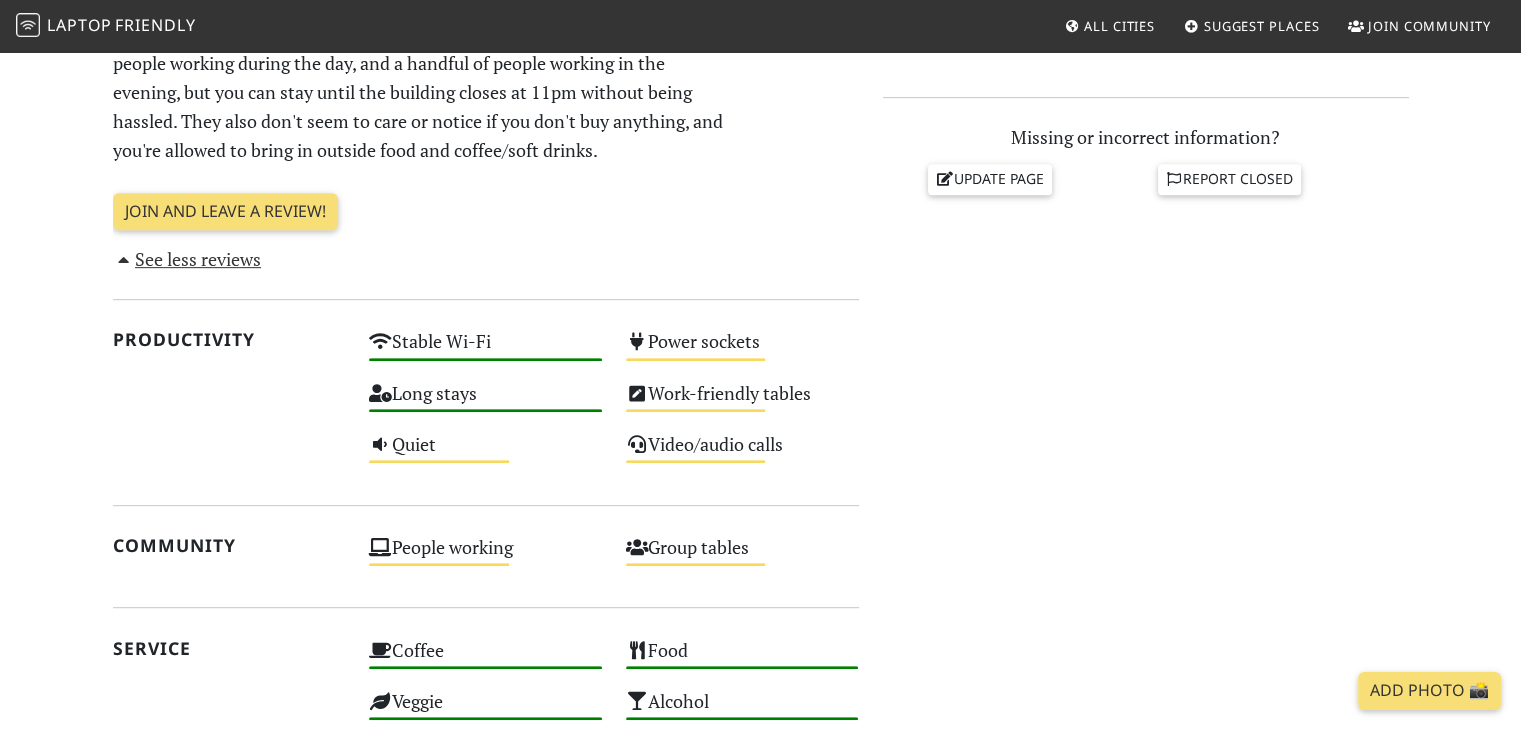 scroll, scrollTop: 1342, scrollLeft: 0, axis: vertical 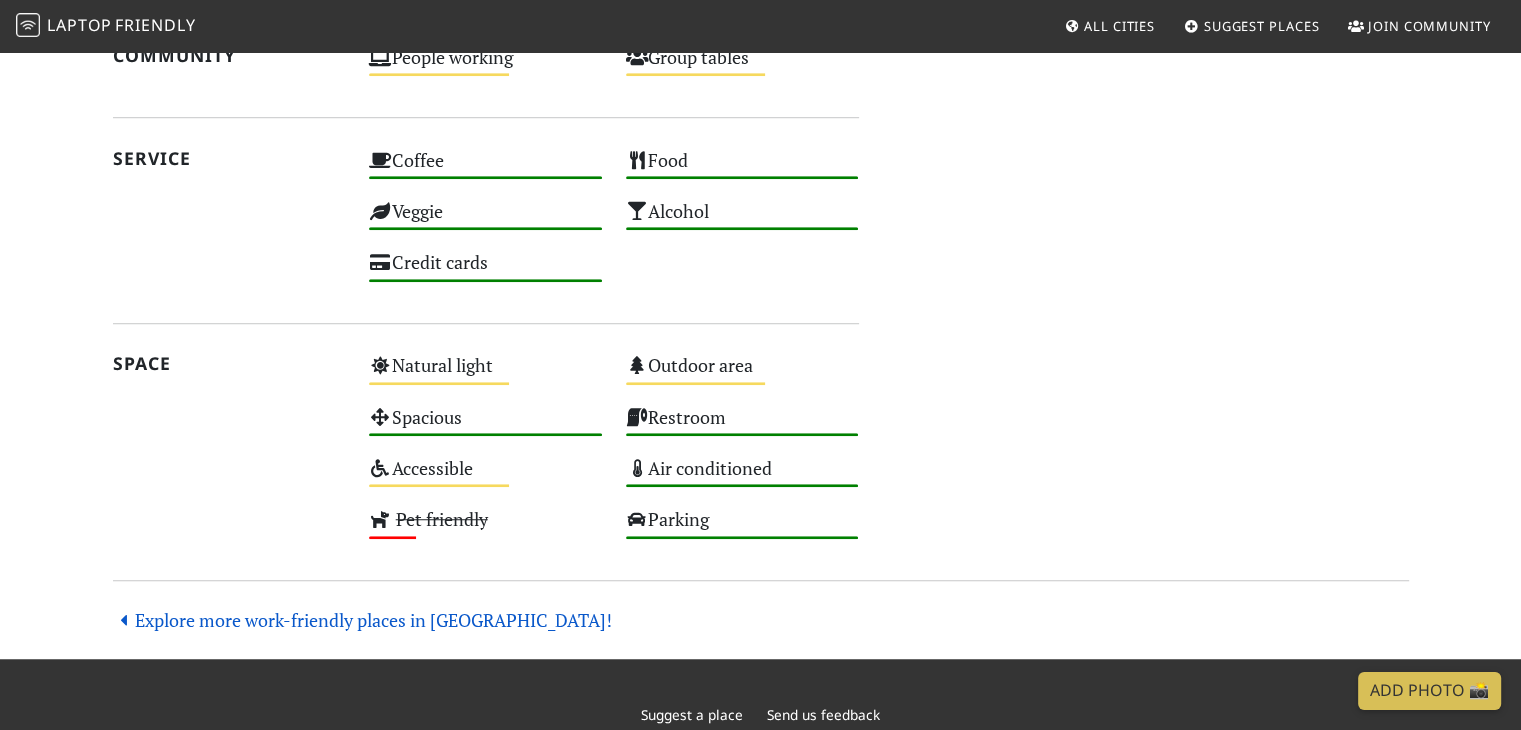 click on "Explore more work-friendly places in London!" at bounding box center [363, 620] 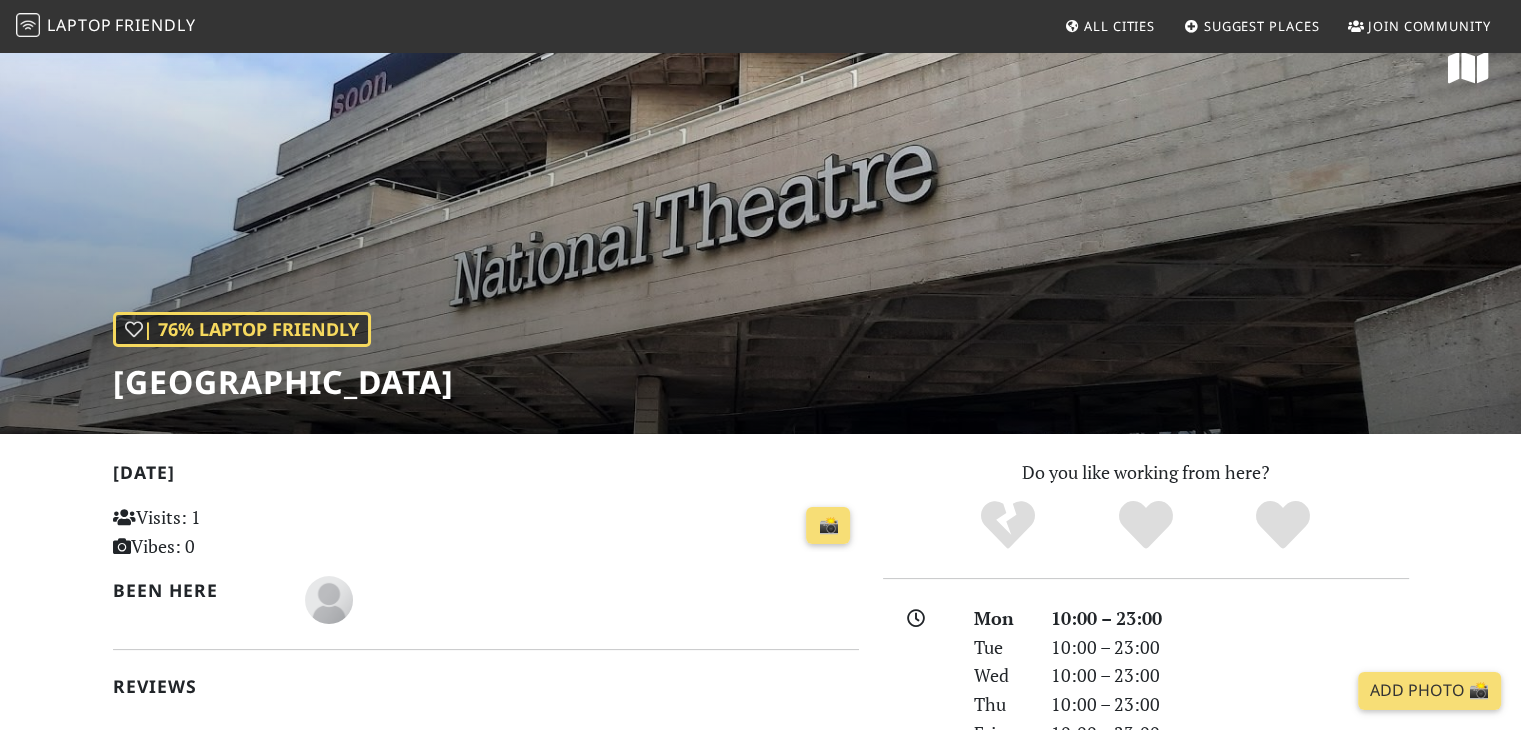 scroll, scrollTop: 0, scrollLeft: 0, axis: both 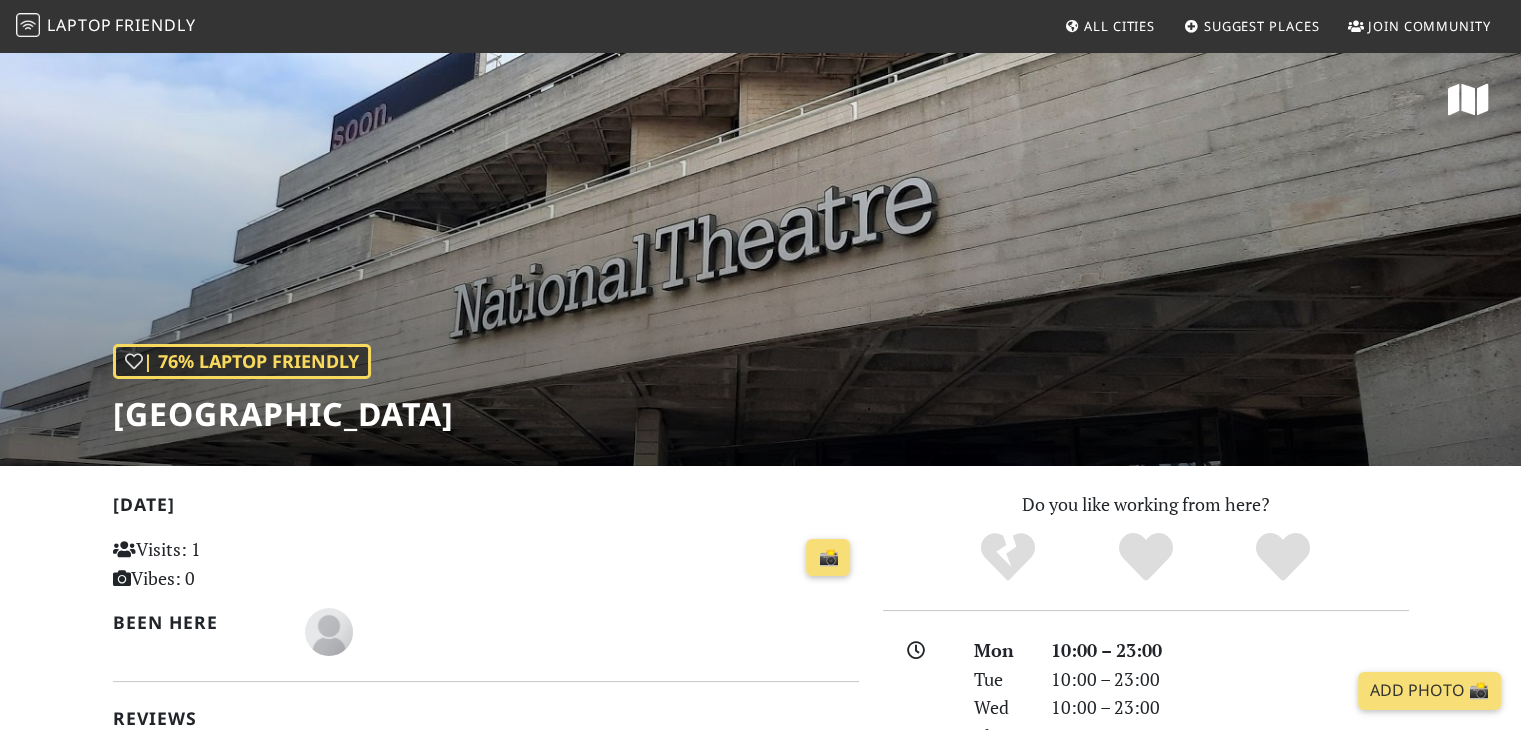 click on "Friendly" at bounding box center [155, 25] 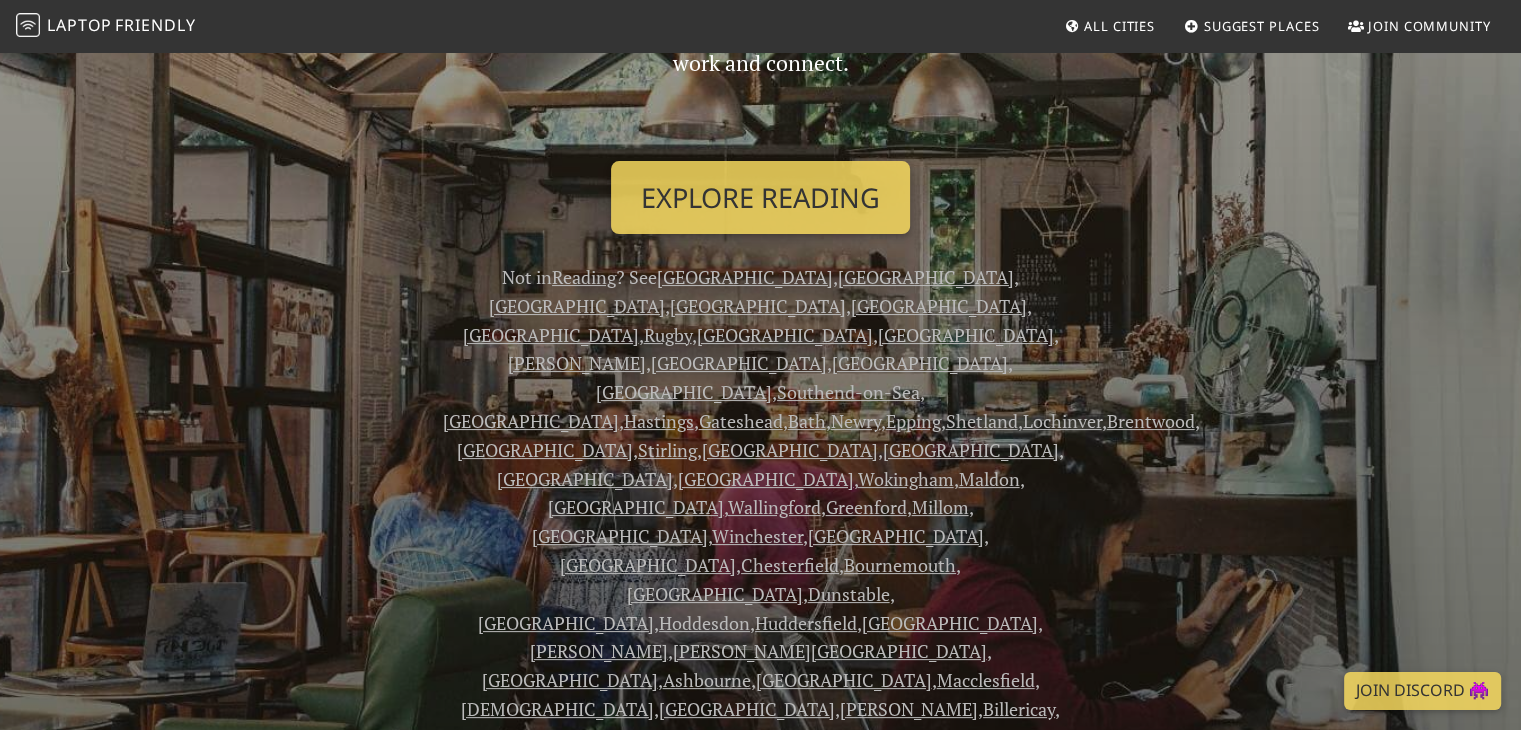 scroll, scrollTop: 280, scrollLeft: 0, axis: vertical 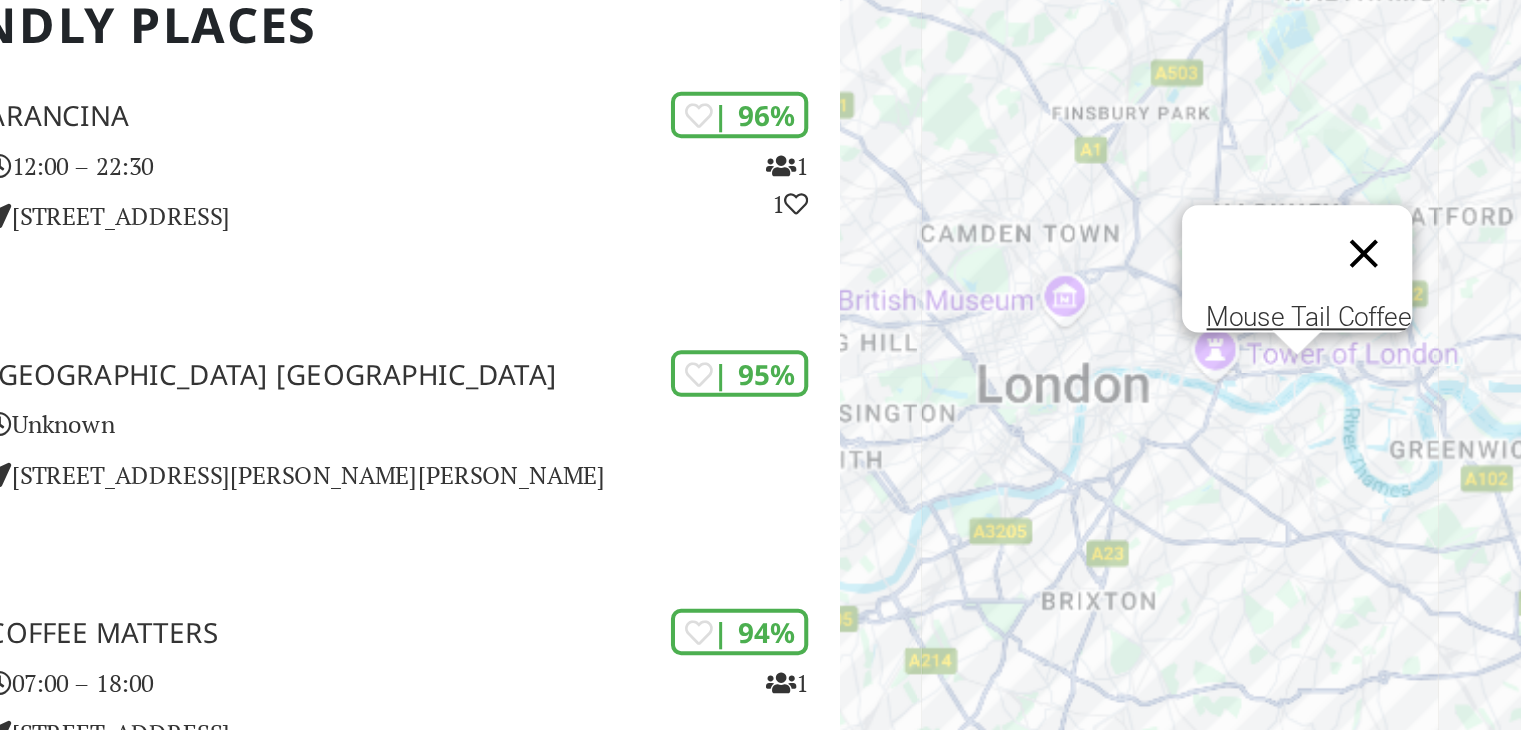 click at bounding box center [1273, 380] 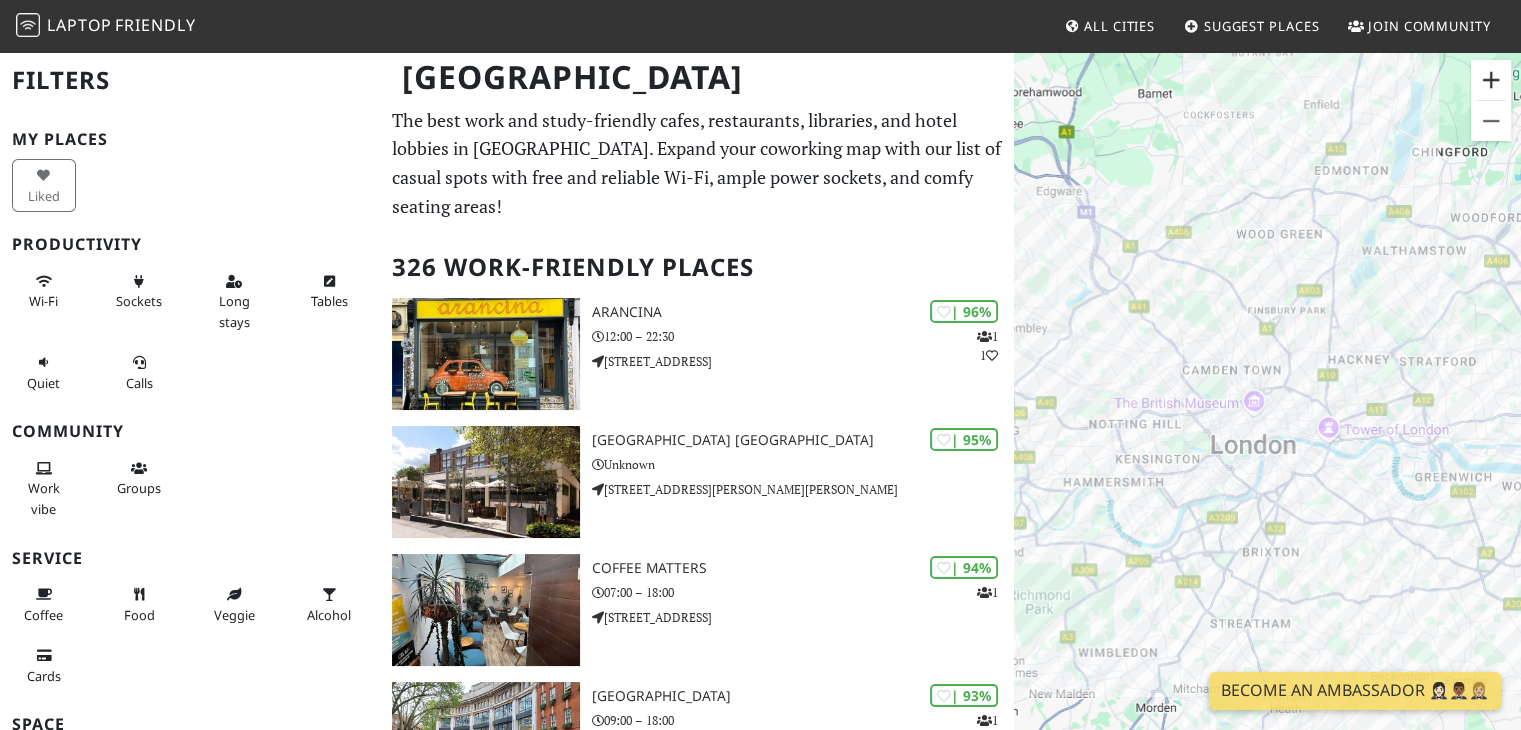 click at bounding box center (1491, 80) 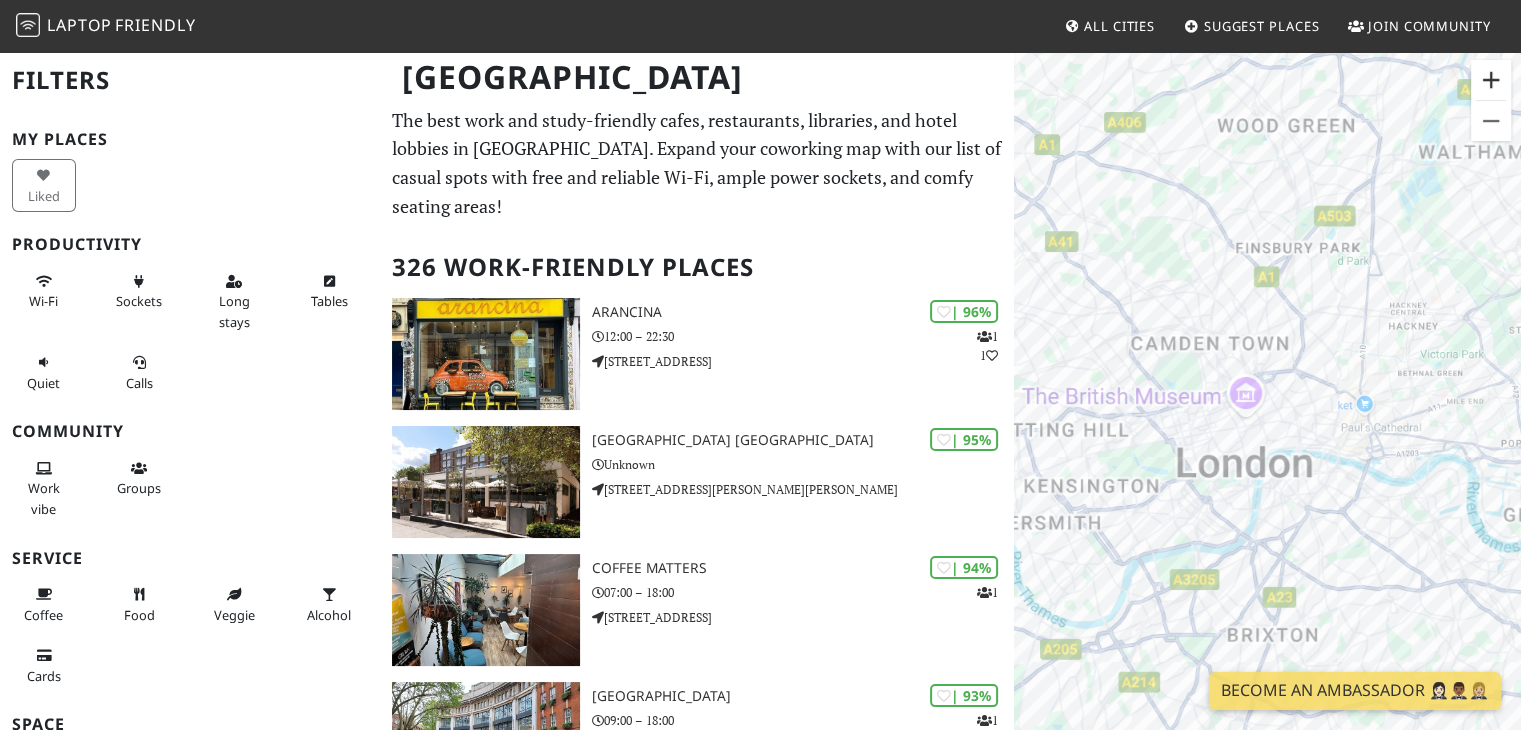 click at bounding box center [1491, 80] 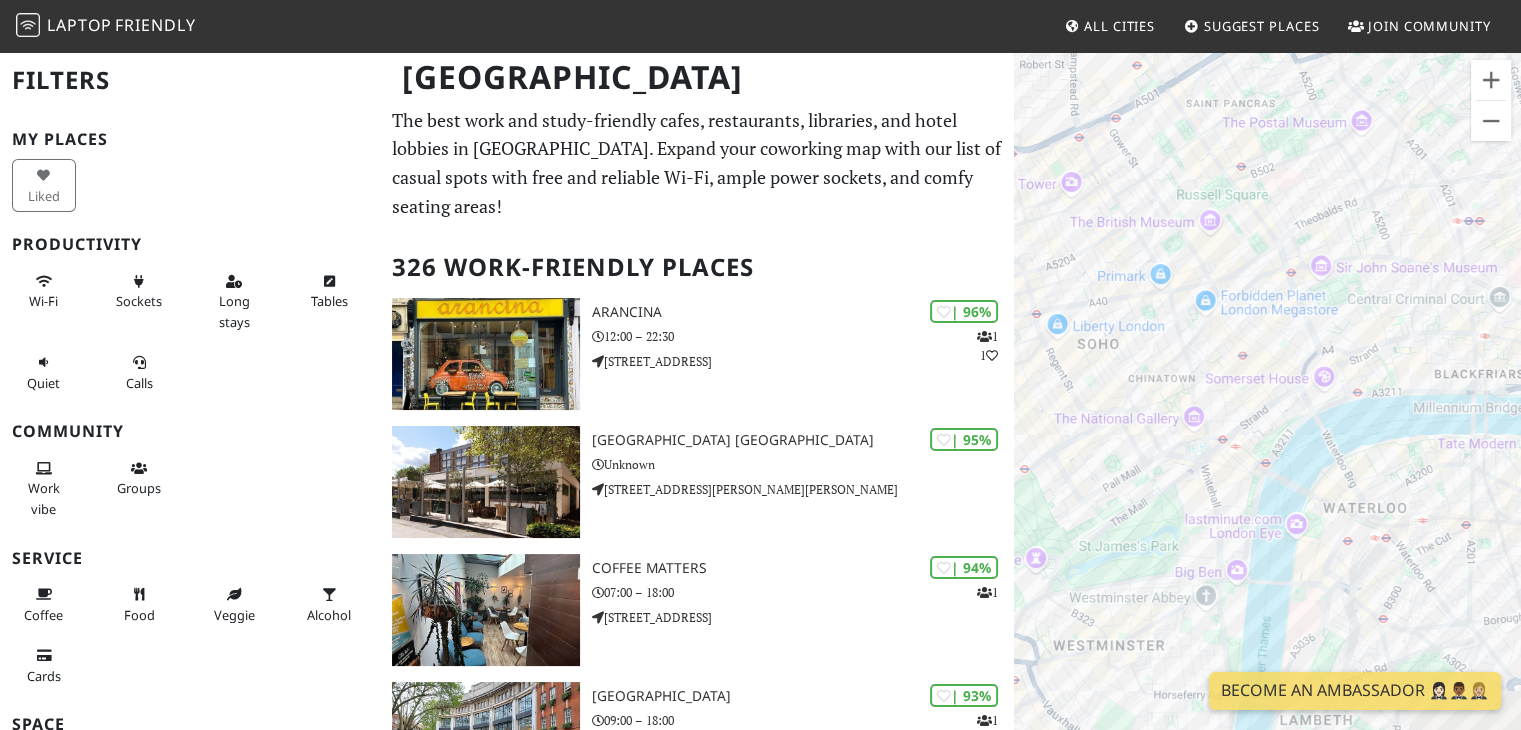 drag, startPoint x: 1281, startPoint y: 501, endPoint x: 1352, endPoint y: 258, distance: 253.16003 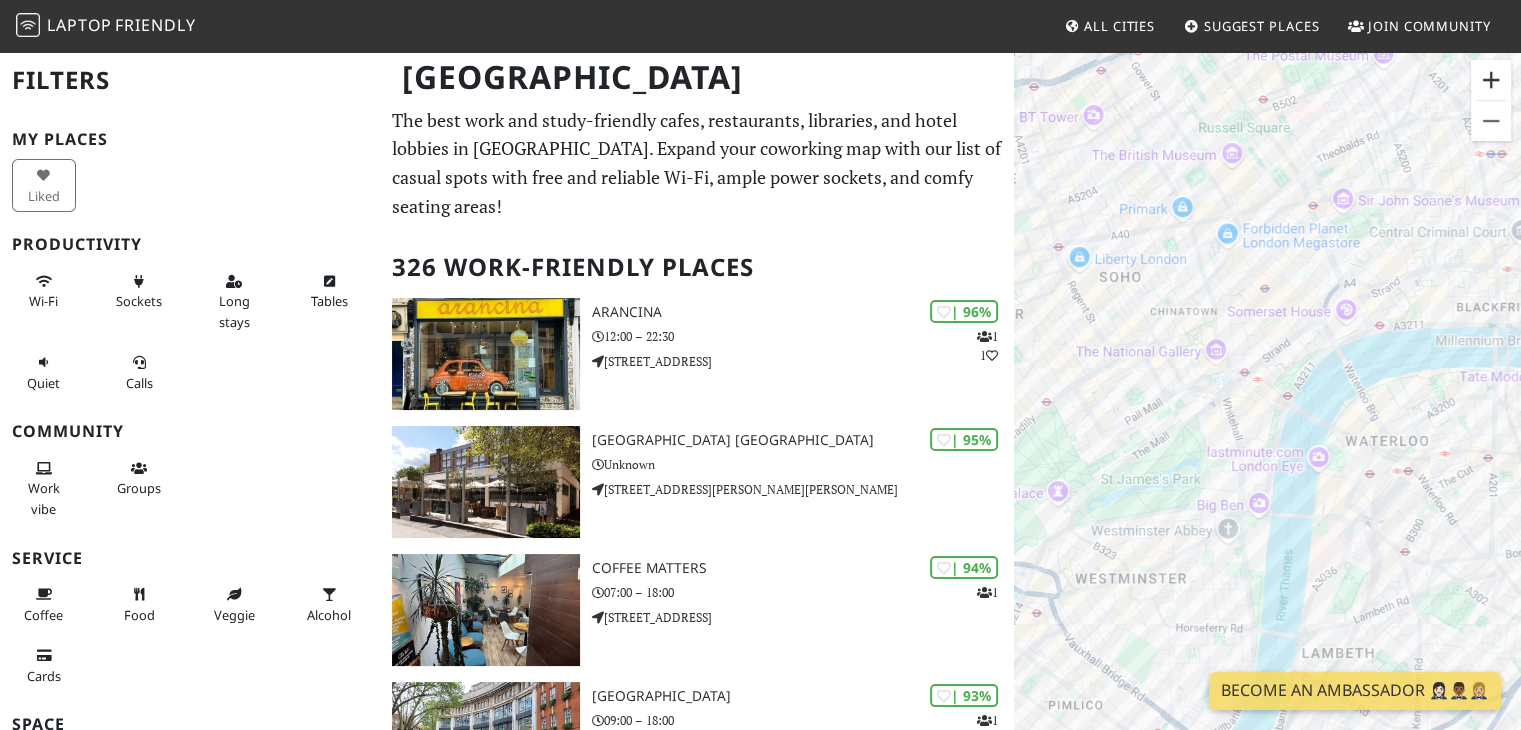 click at bounding box center [1491, 80] 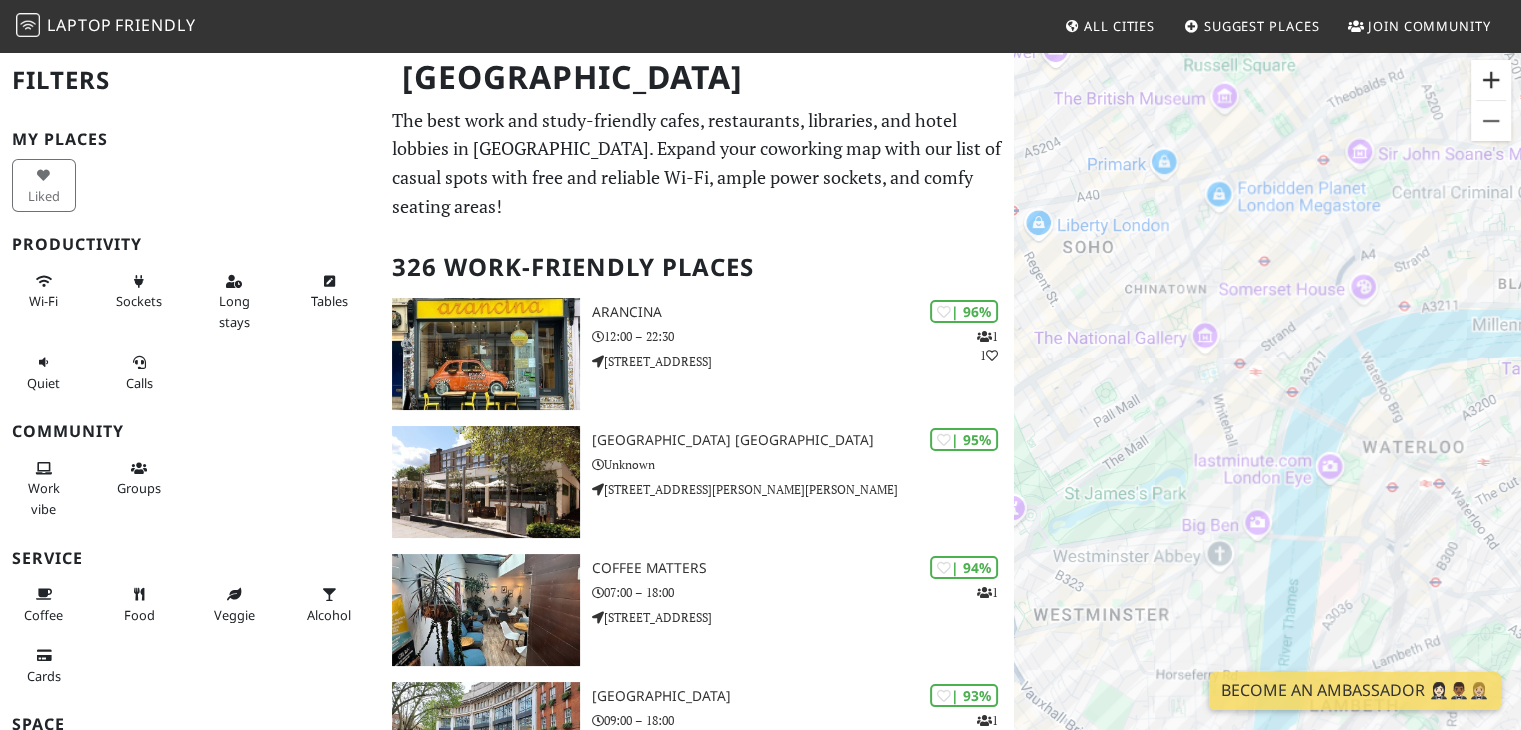 click at bounding box center (1491, 80) 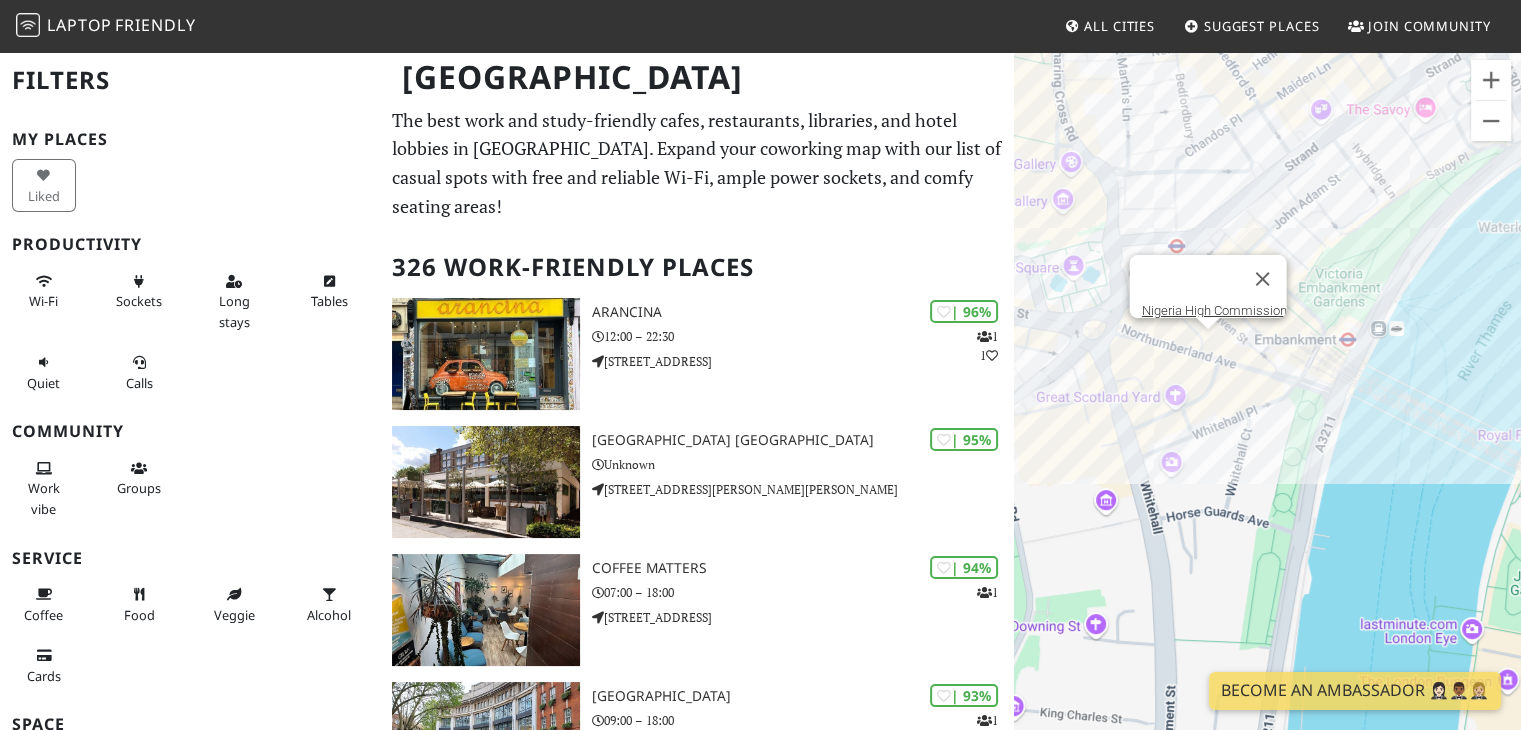 click on "To navigate, press the arrow keys. Nigeria High Commission" at bounding box center [1267, 415] 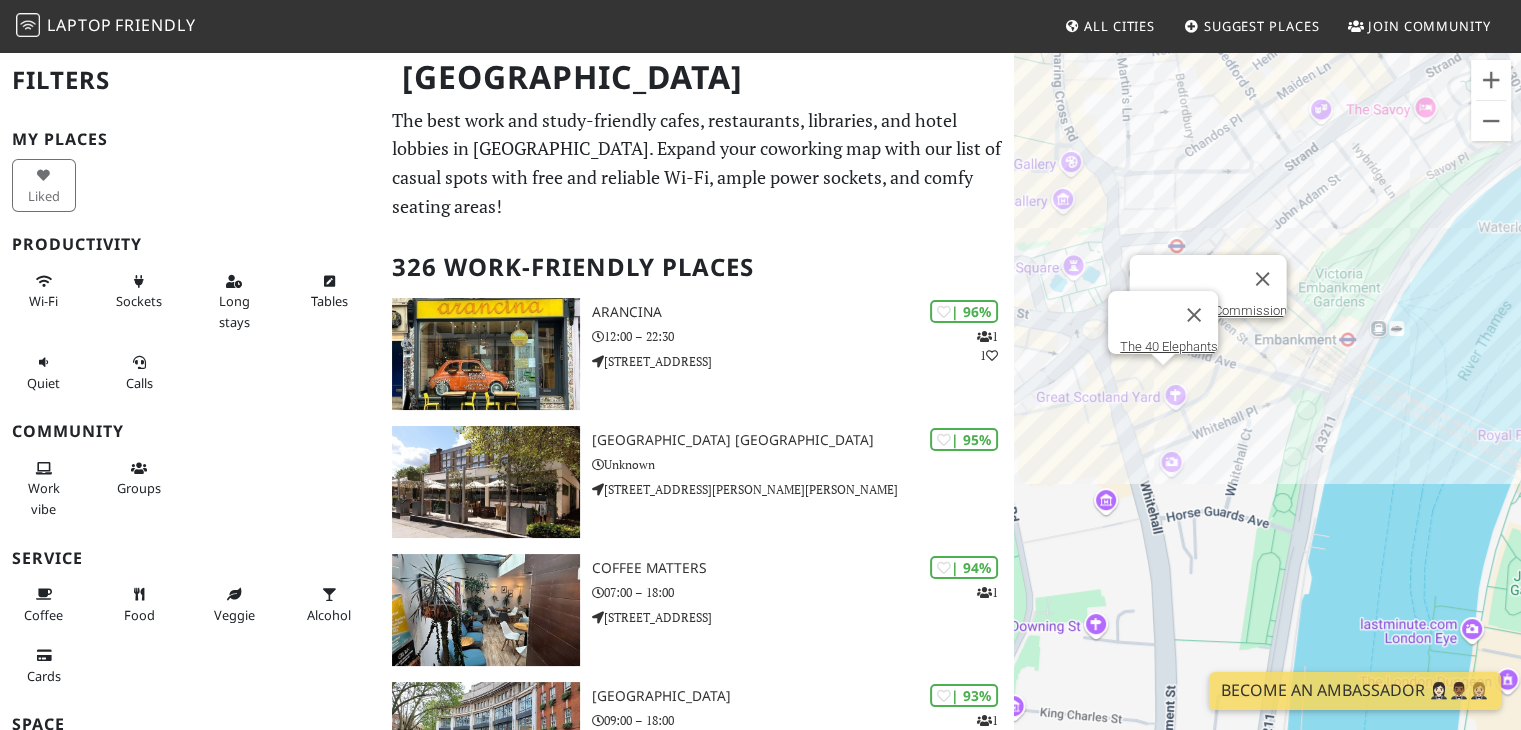 click on "To navigate, press the arrow keys. Nigeria High Commission The 40 Elephants" at bounding box center (1267, 415) 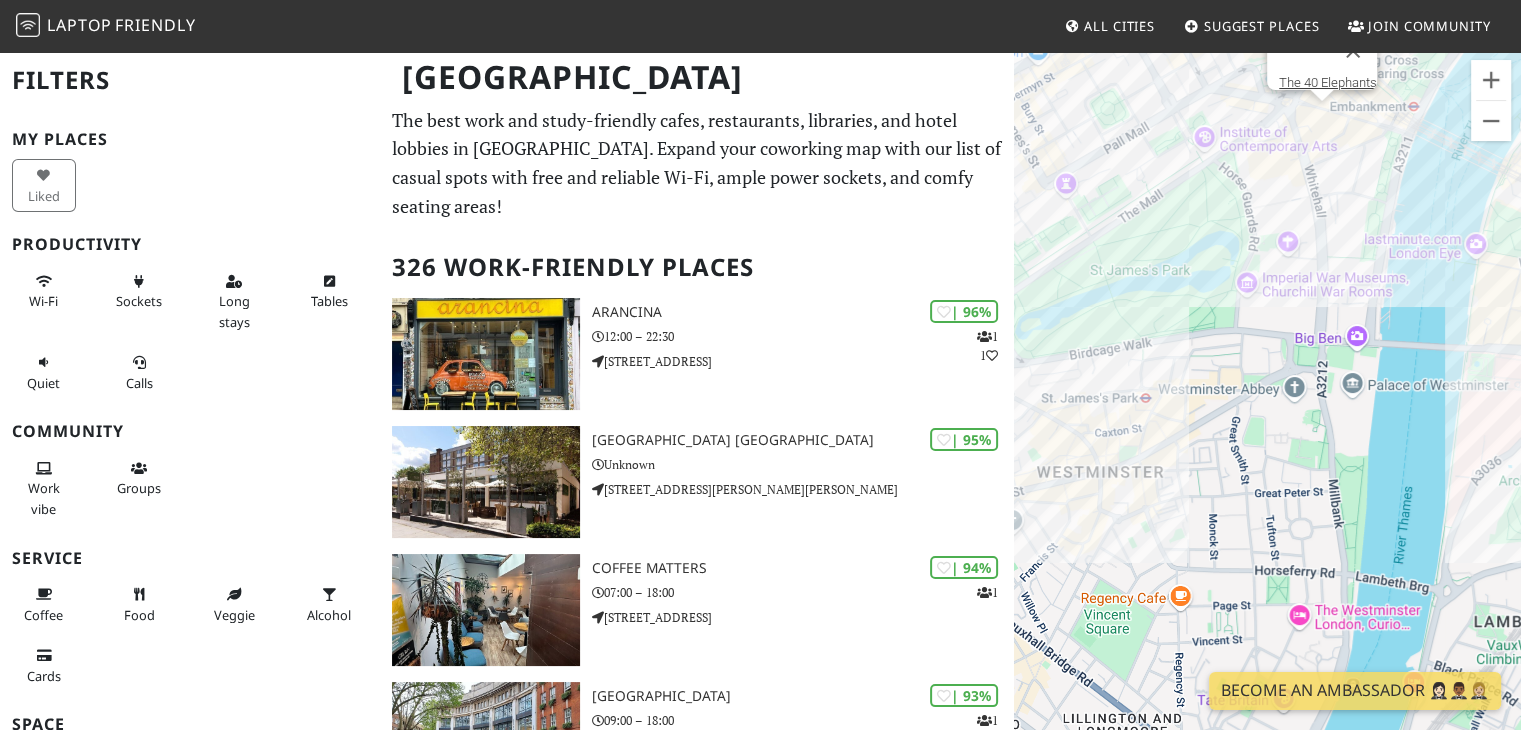 drag, startPoint x: 1161, startPoint y: 496, endPoint x: 1353, endPoint y: 201, distance: 351.9787 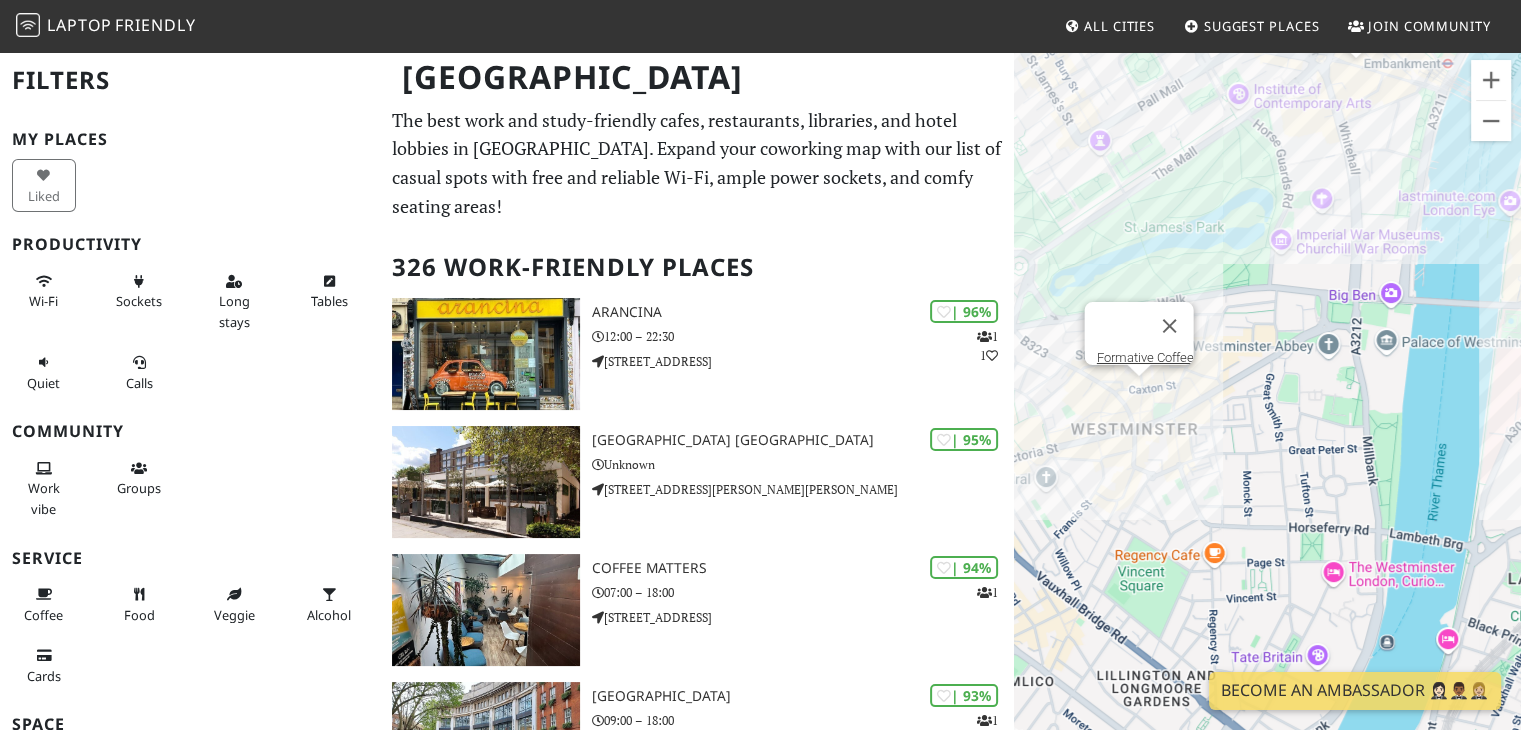 click on "To navigate, press the arrow keys. The 40 Elephants Formative Coffee" at bounding box center [1267, 415] 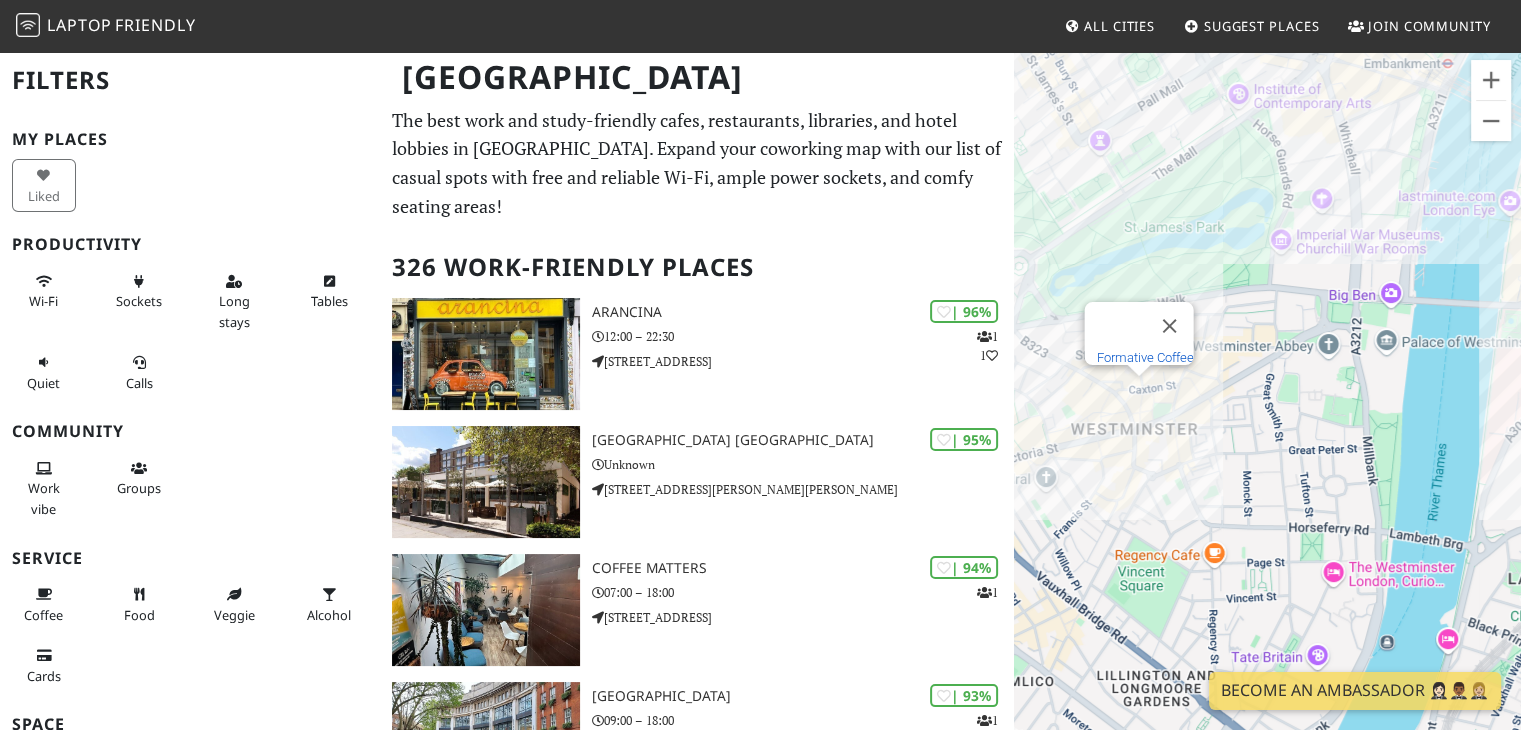 click on "Formative Coffee" at bounding box center [1144, 357] 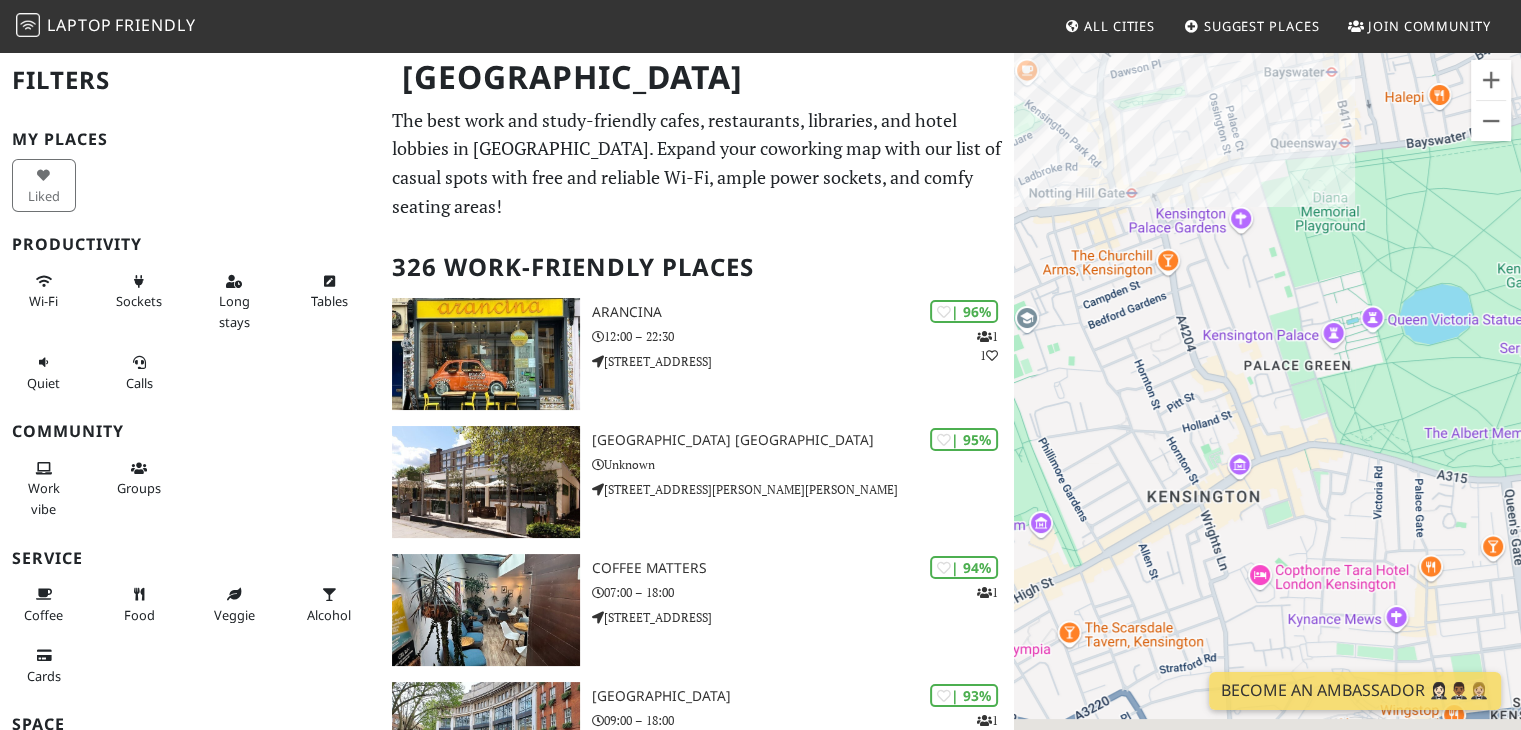 drag, startPoint x: 1179, startPoint y: 577, endPoint x: 1138, endPoint y: 213, distance: 366.3018 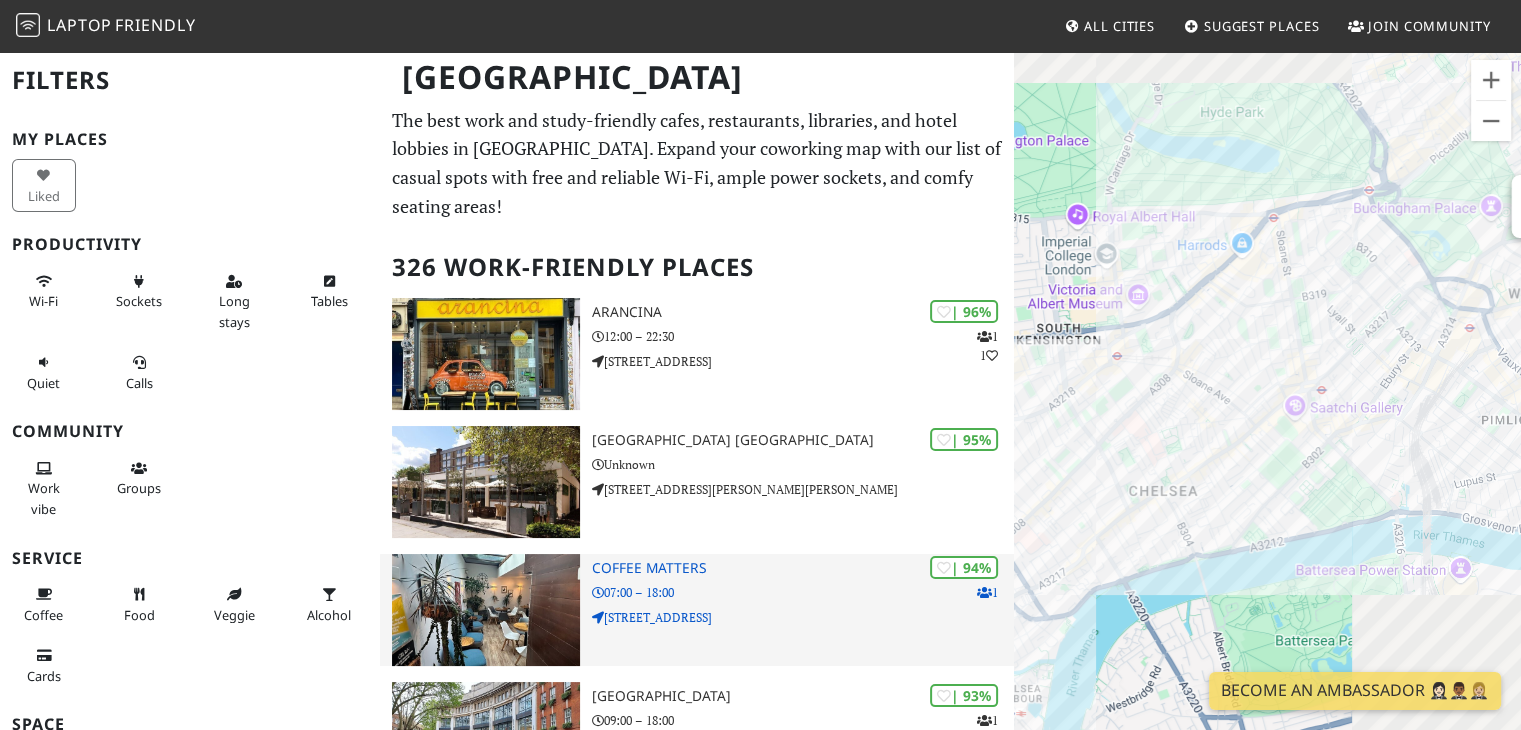 drag, startPoint x: 1300, startPoint y: 301, endPoint x: 997, endPoint y: 623, distance: 442.1459 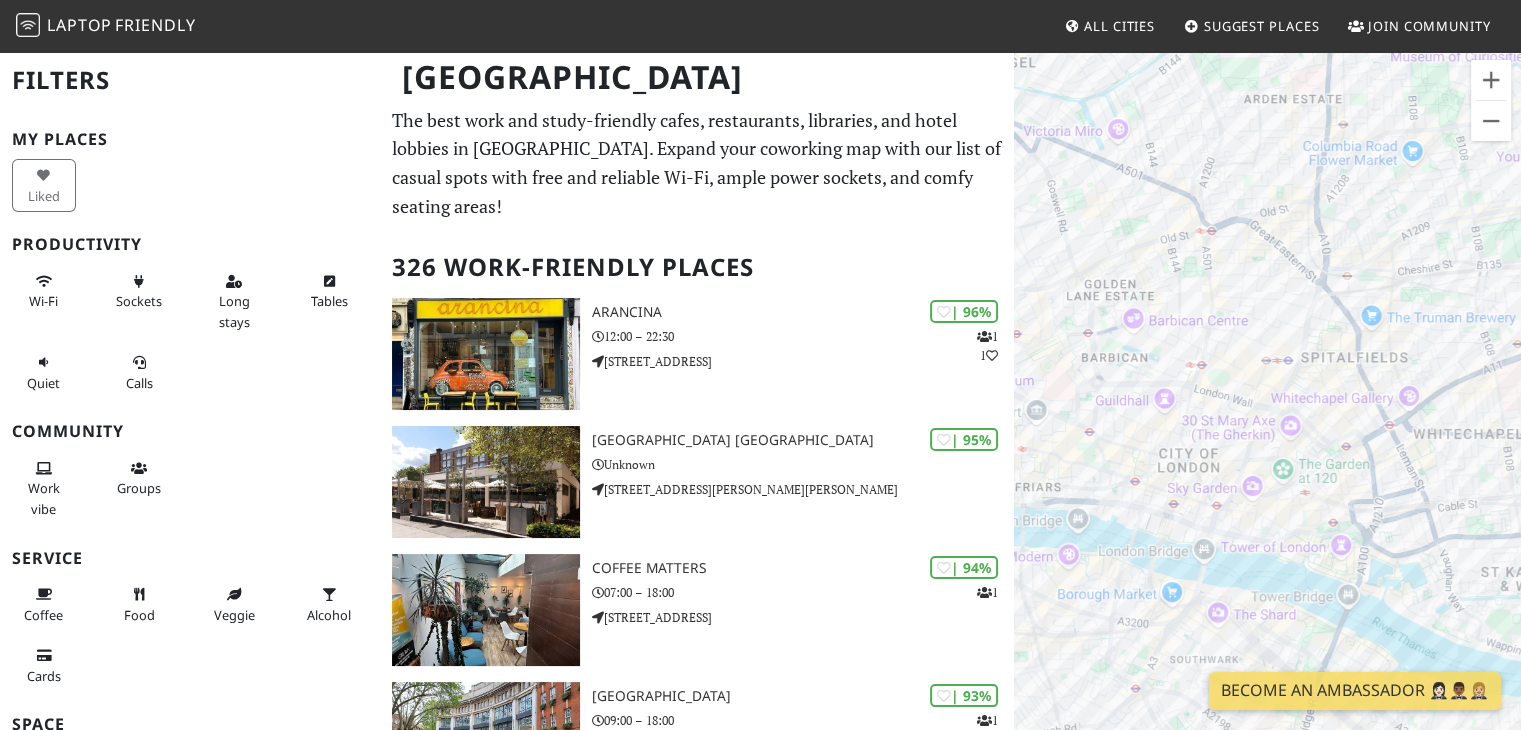 drag, startPoint x: 1441, startPoint y: 456, endPoint x: 1535, endPoint y: 292, distance: 189.0291 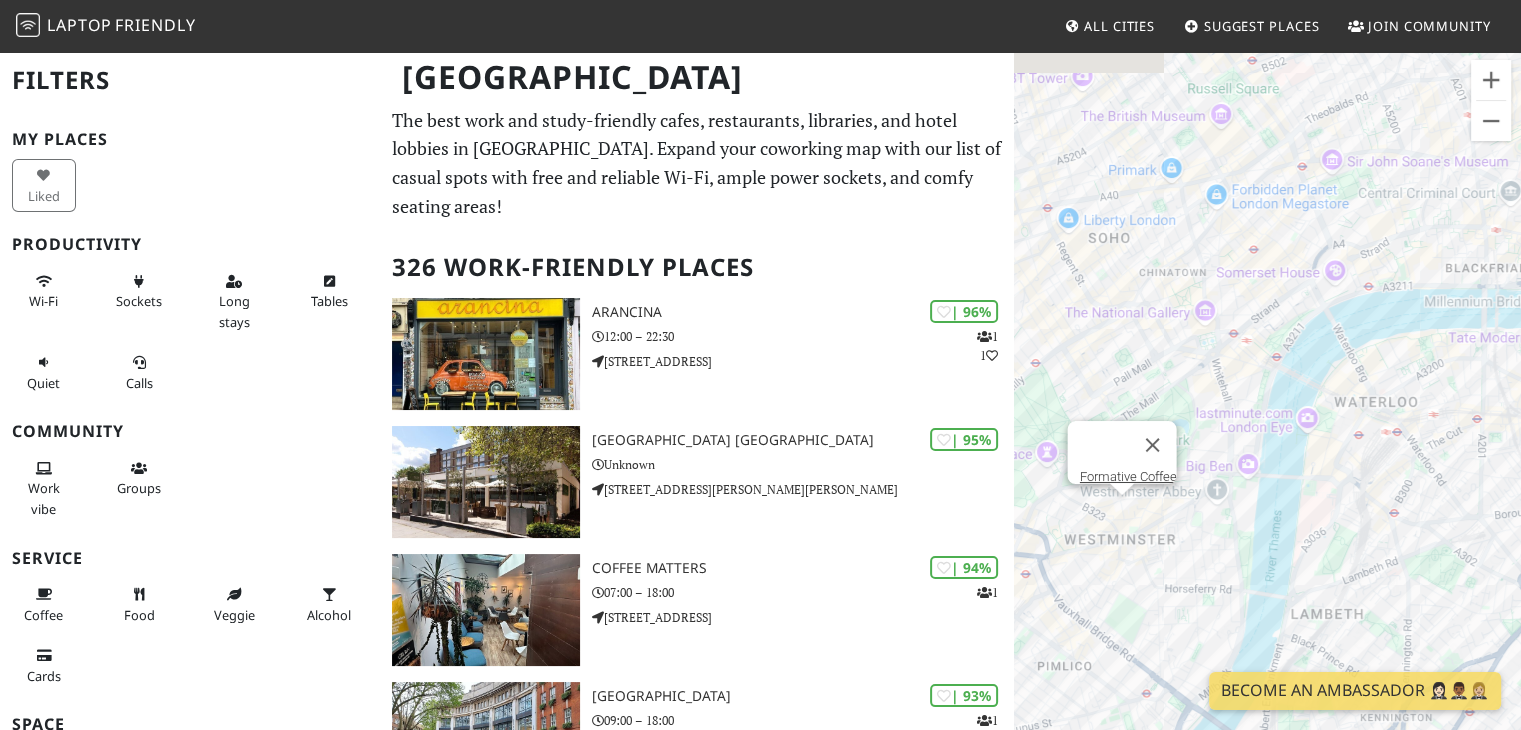 drag, startPoint x: 1148, startPoint y: 441, endPoint x: 1382, endPoint y: 619, distance: 294.0068 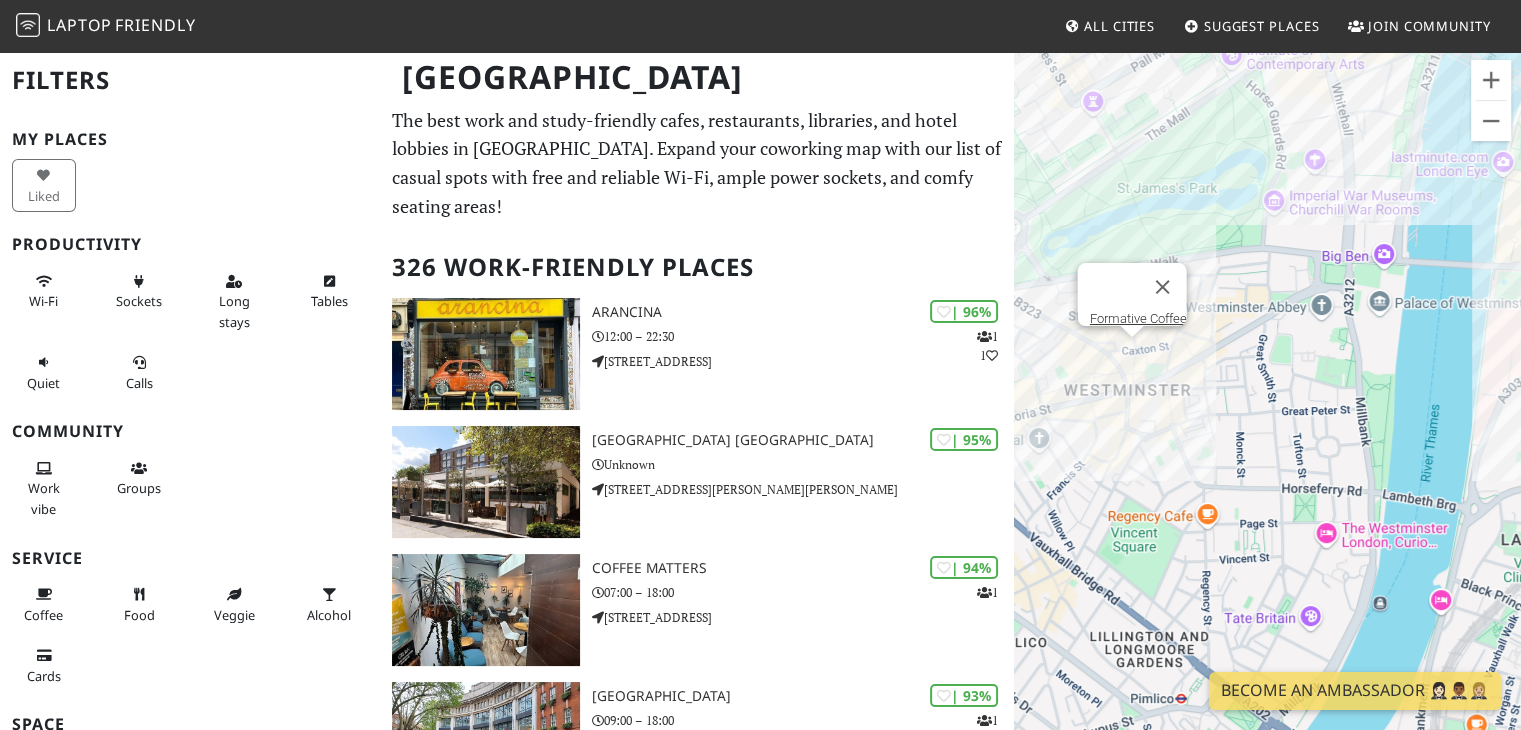 drag, startPoint x: 1232, startPoint y: 554, endPoint x: 1520, endPoint y: 160, distance: 488.0369 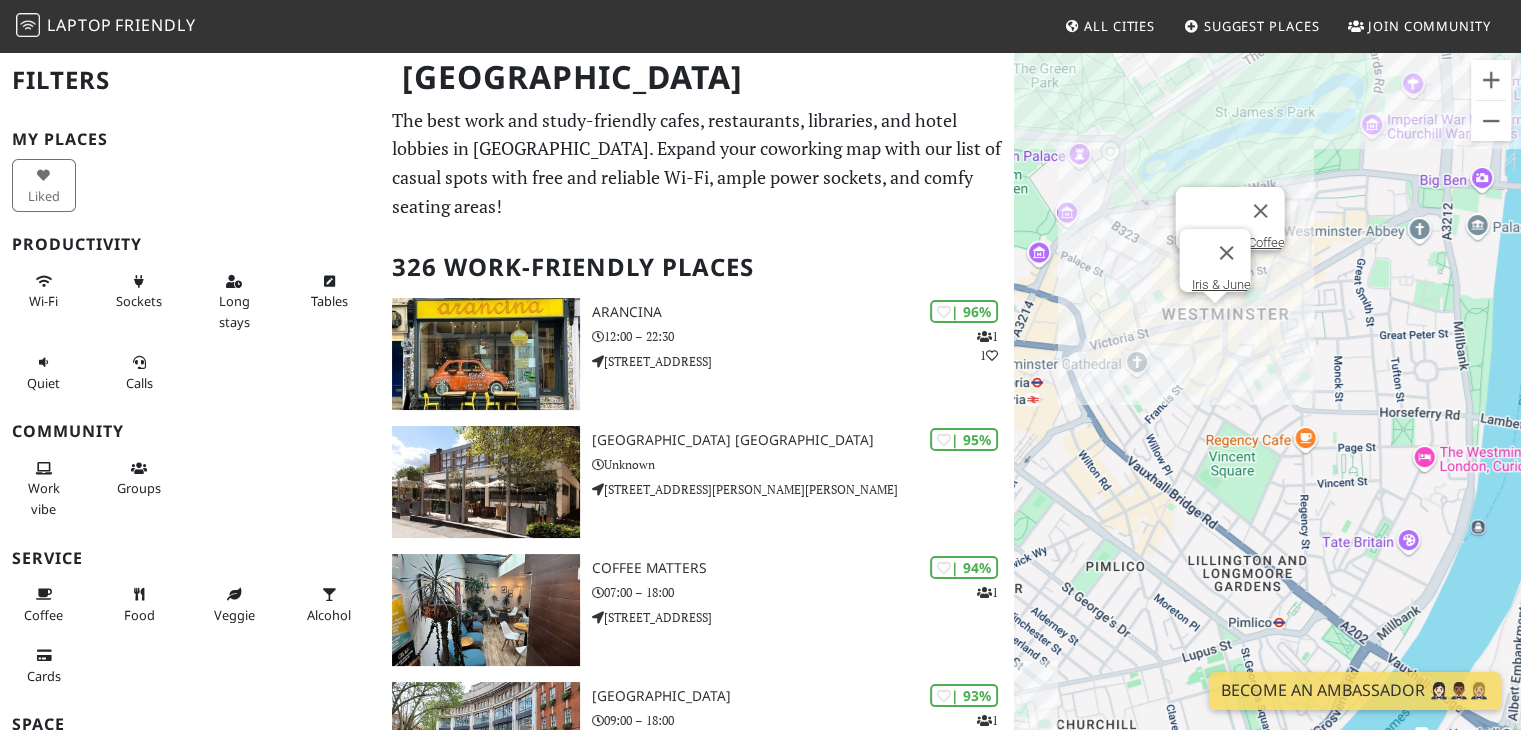 click on "To navigate, press the arrow keys. Formative Coffee Iris & June" at bounding box center [1267, 415] 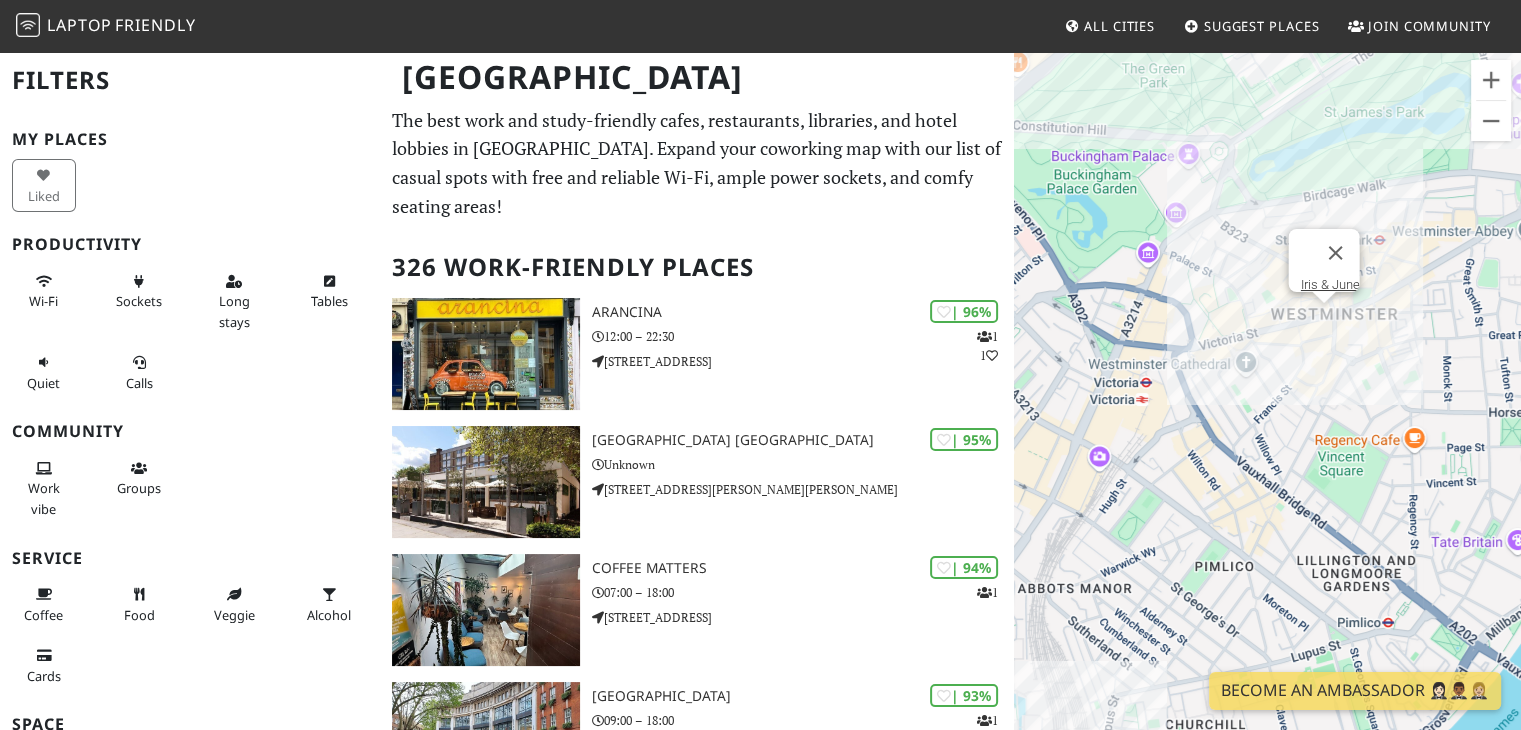 drag, startPoint x: 1308, startPoint y: 452, endPoint x: 1030, endPoint y: 393, distance: 284.19183 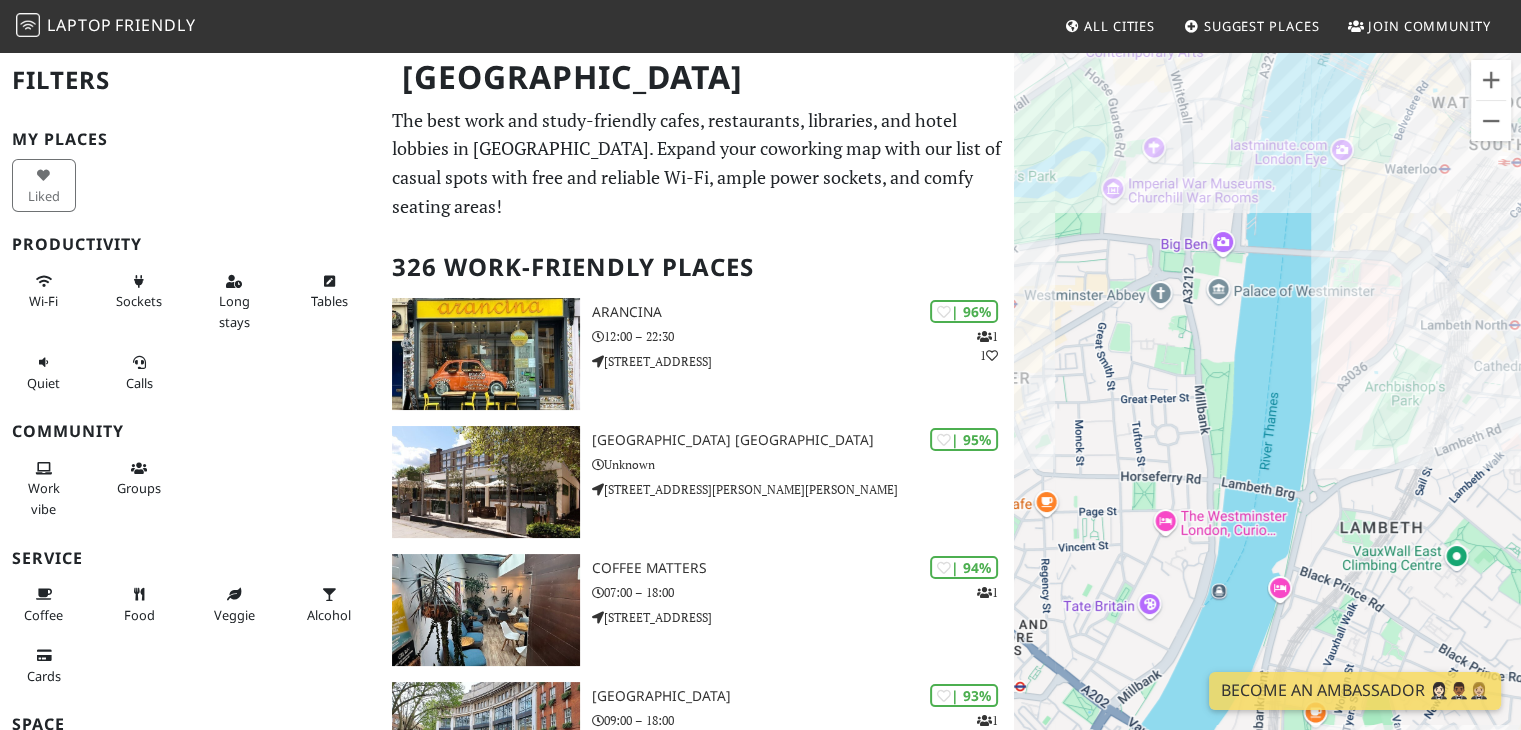 drag, startPoint x: 1269, startPoint y: 281, endPoint x: 1153, endPoint y: 629, distance: 366.82422 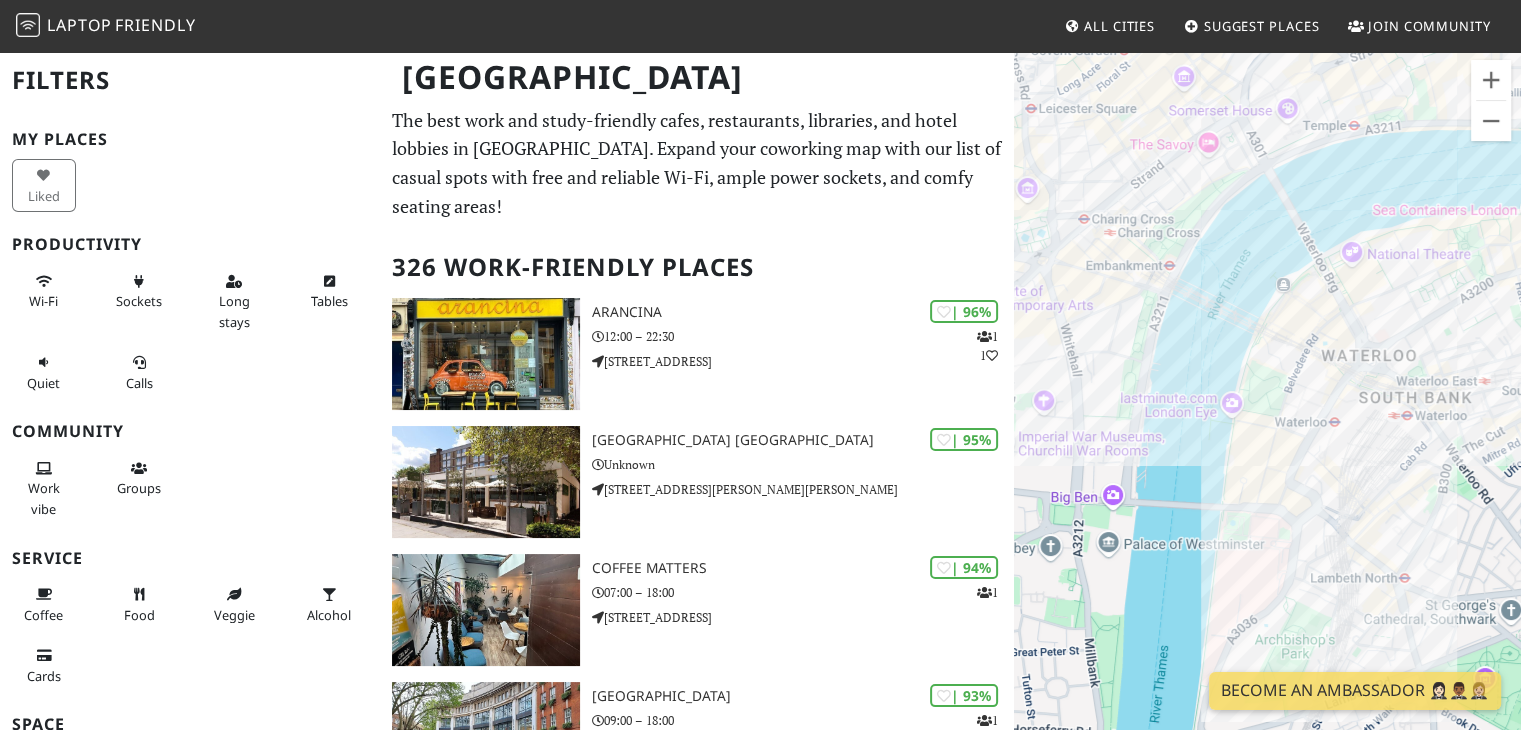 drag, startPoint x: 1292, startPoint y: 384, endPoint x: 1183, endPoint y: 515, distance: 170.41713 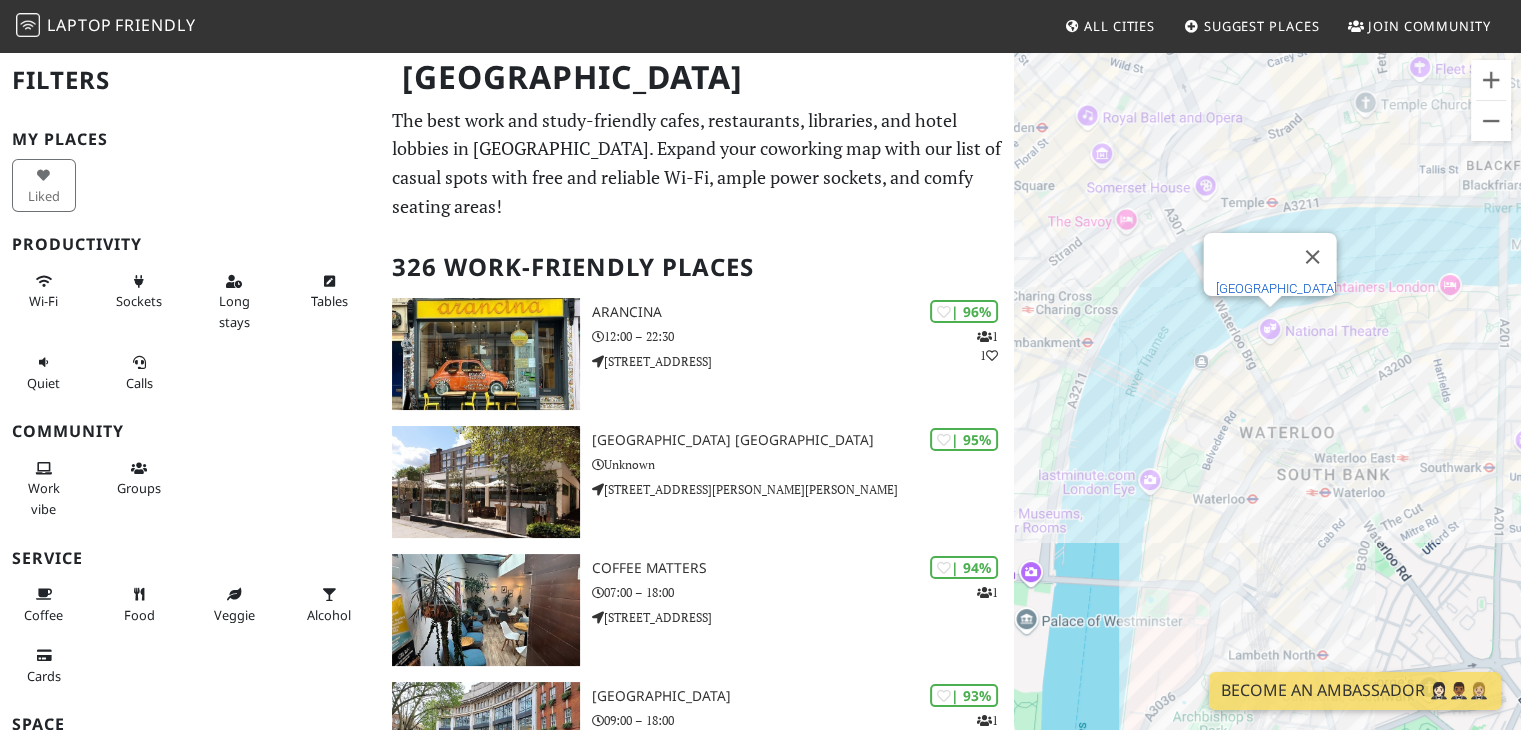 click on "National Theatre" at bounding box center [1275, 288] 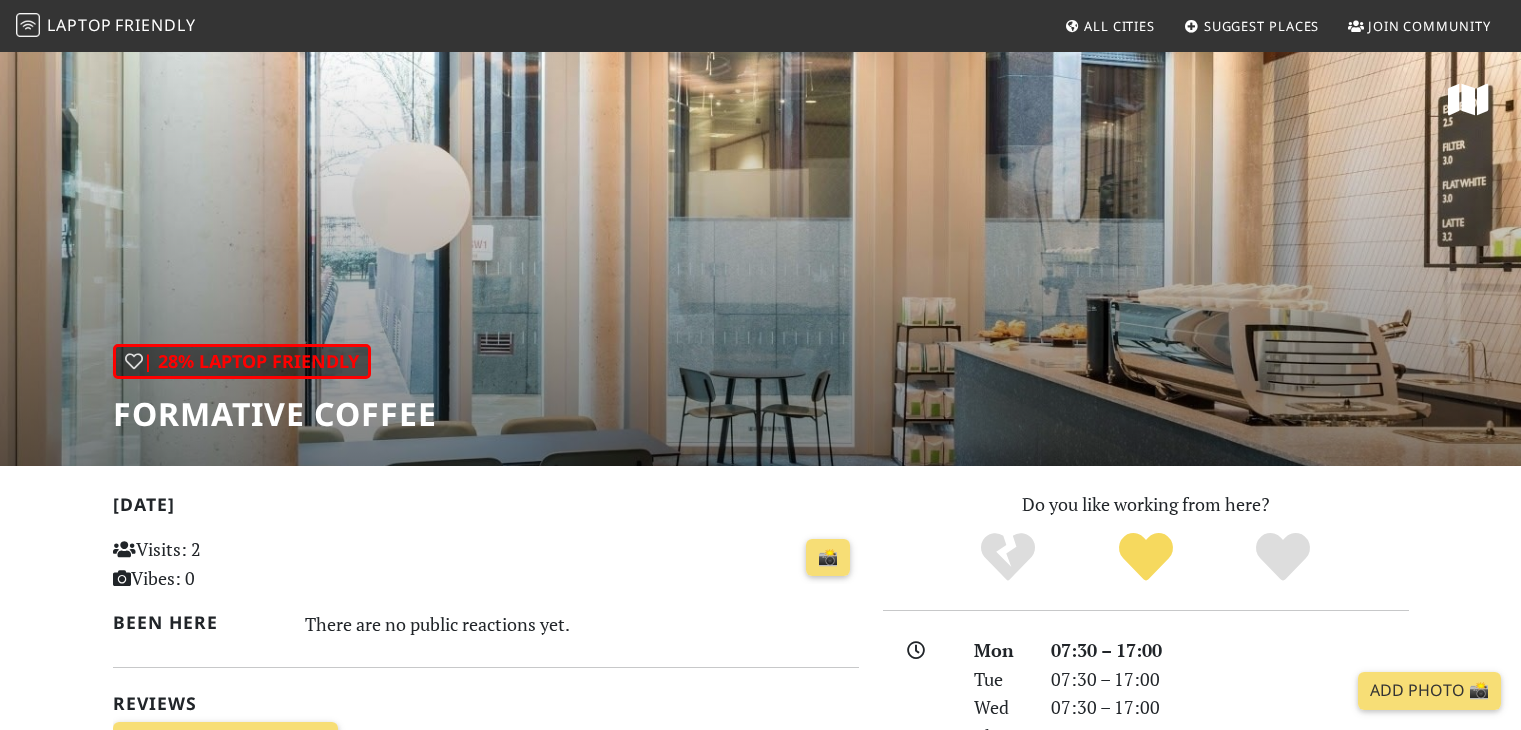 scroll, scrollTop: 0, scrollLeft: 0, axis: both 